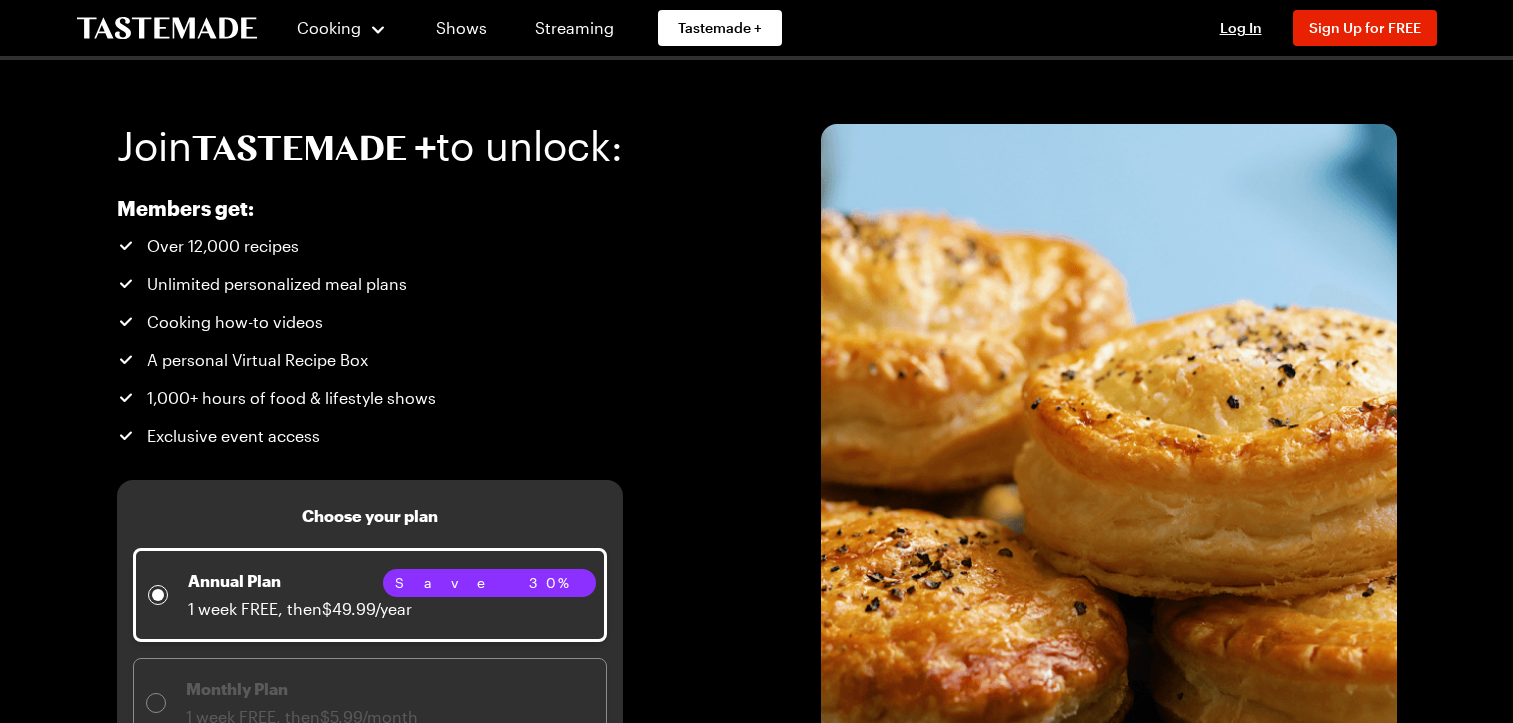 scroll, scrollTop: 0, scrollLeft: 0, axis: both 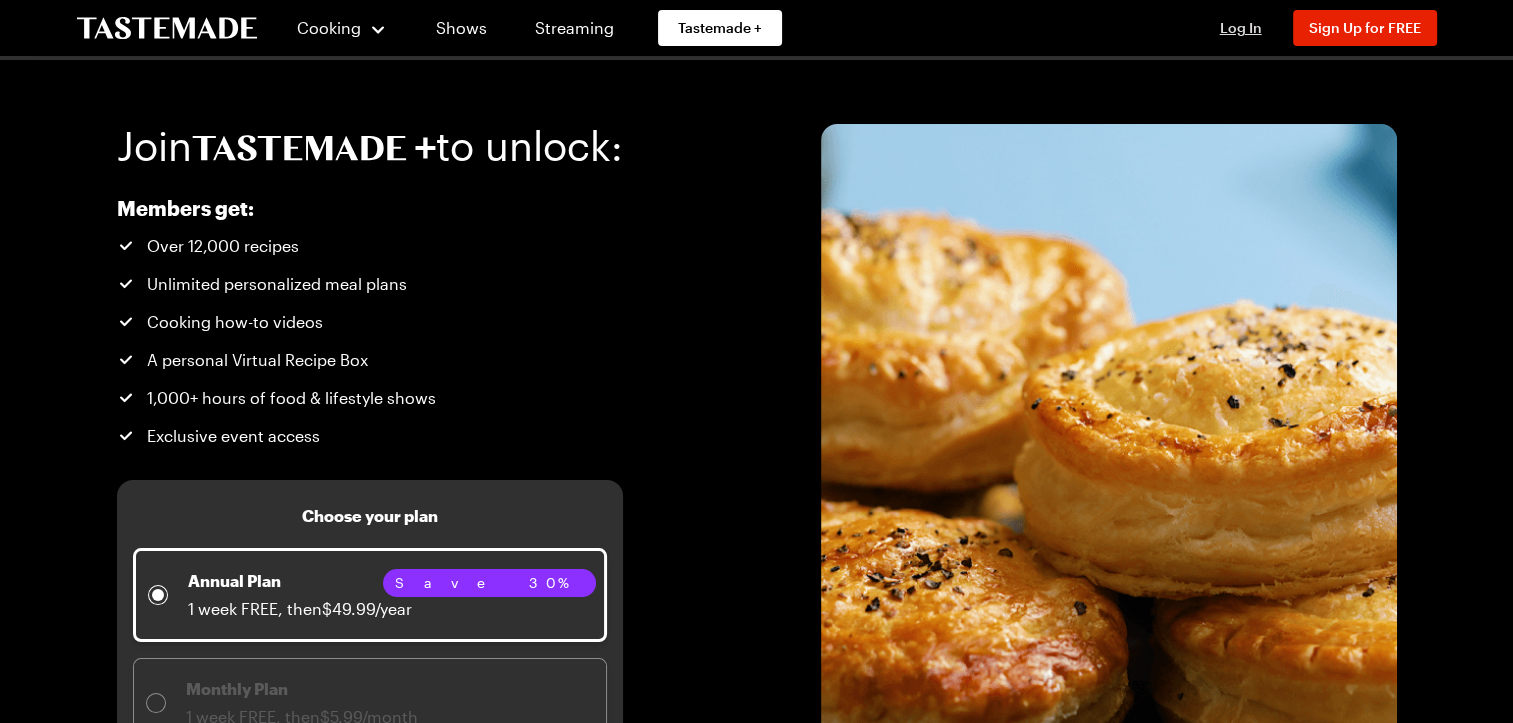 click on "Log In" at bounding box center (1241, 27) 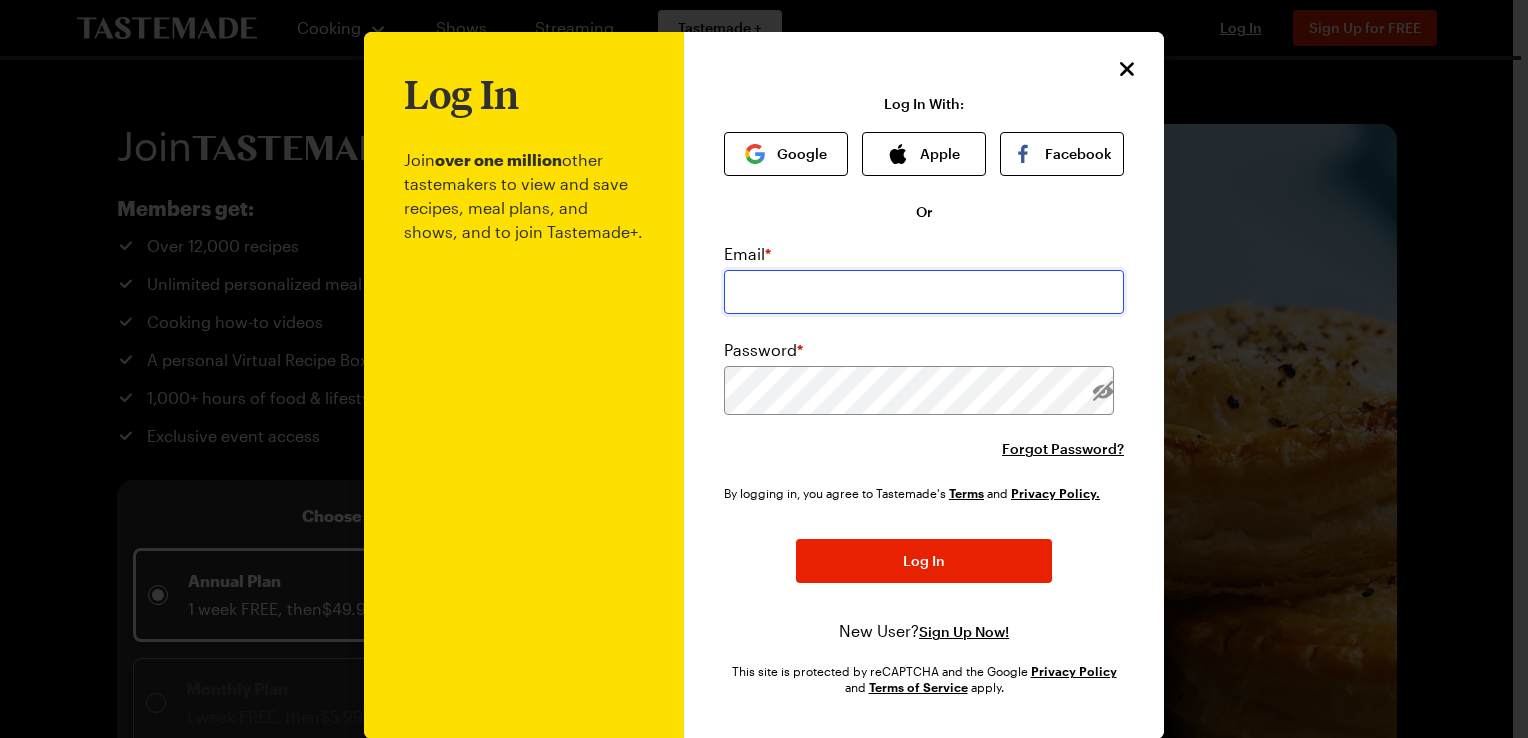 click at bounding box center [924, 292] 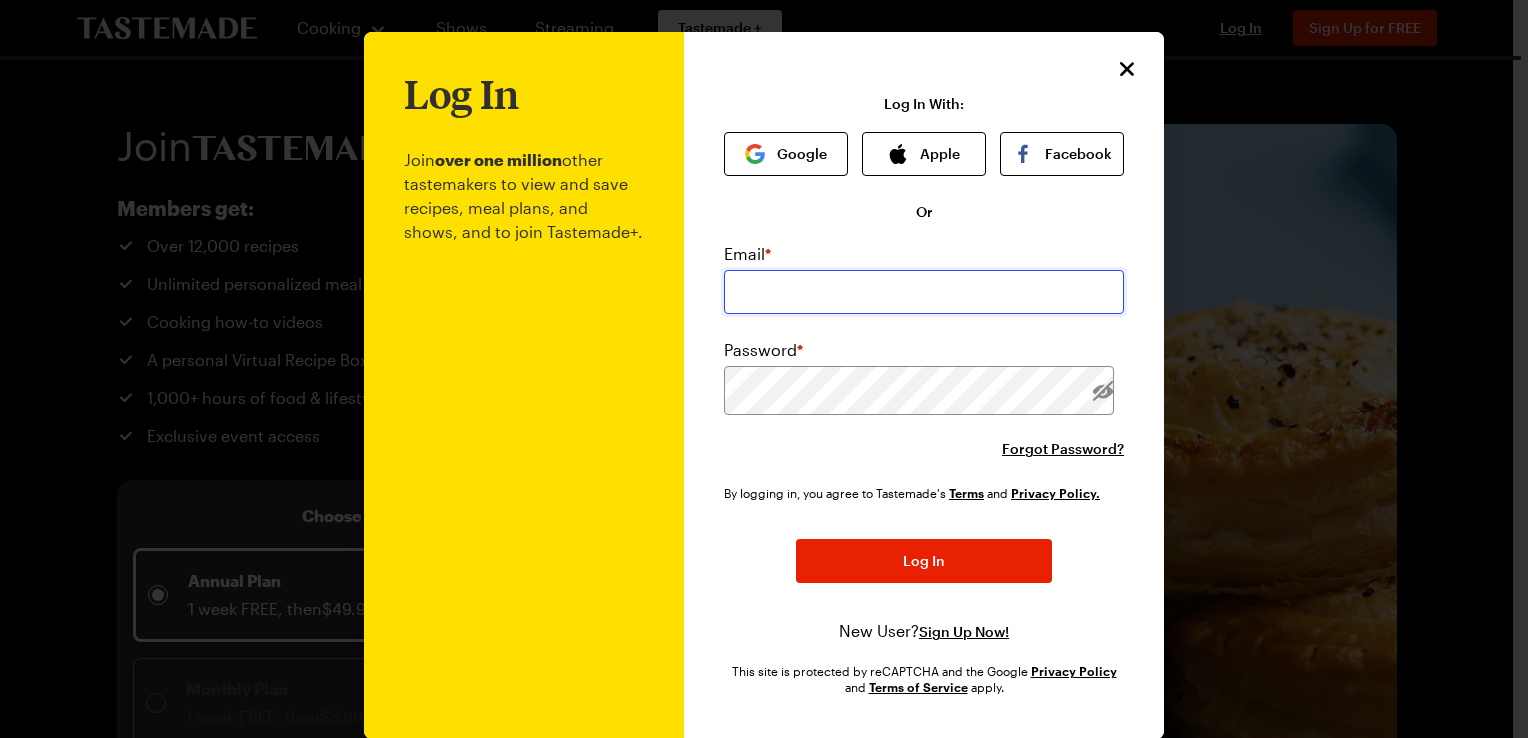 type on "akshat.akshatgupta@gmail.com" 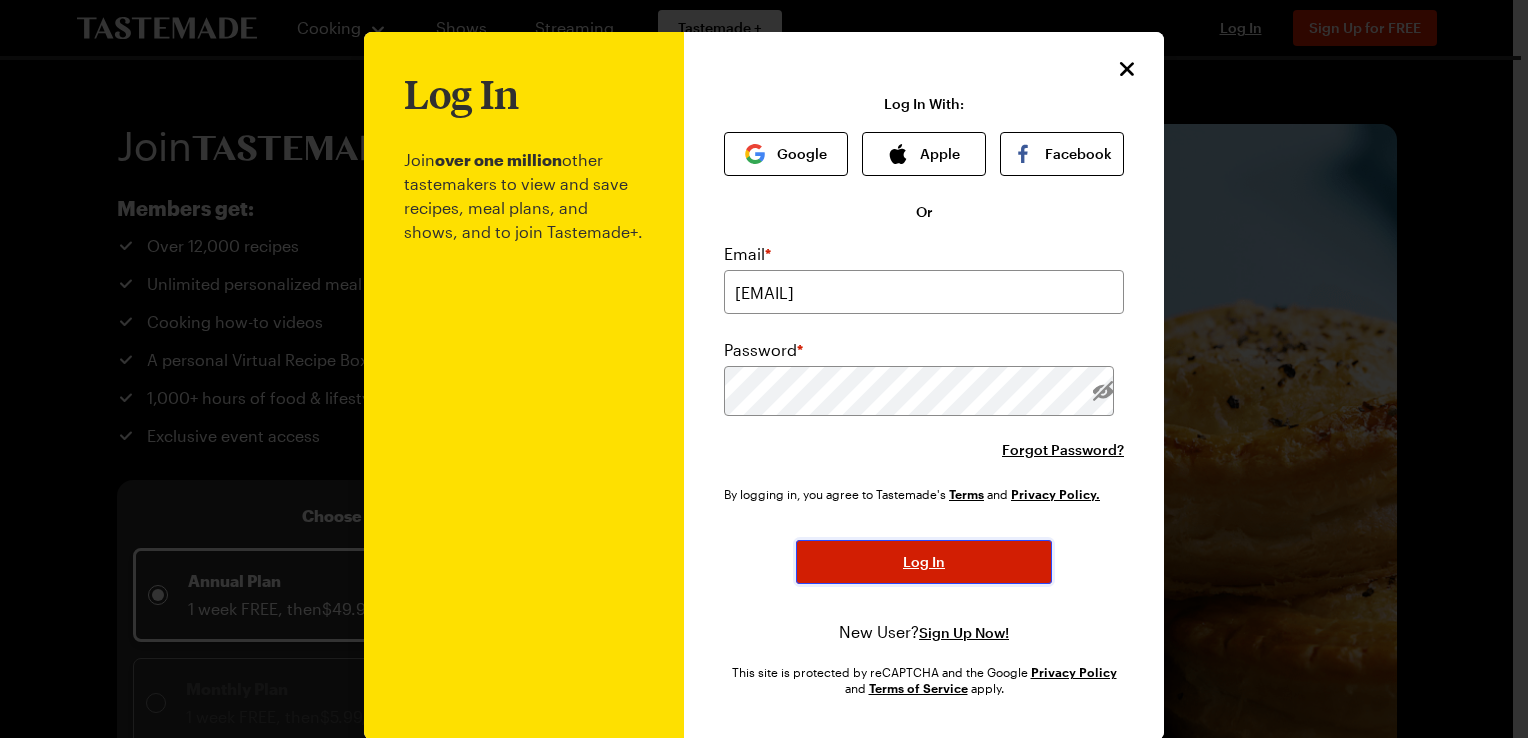 click on "Log In" at bounding box center [924, 562] 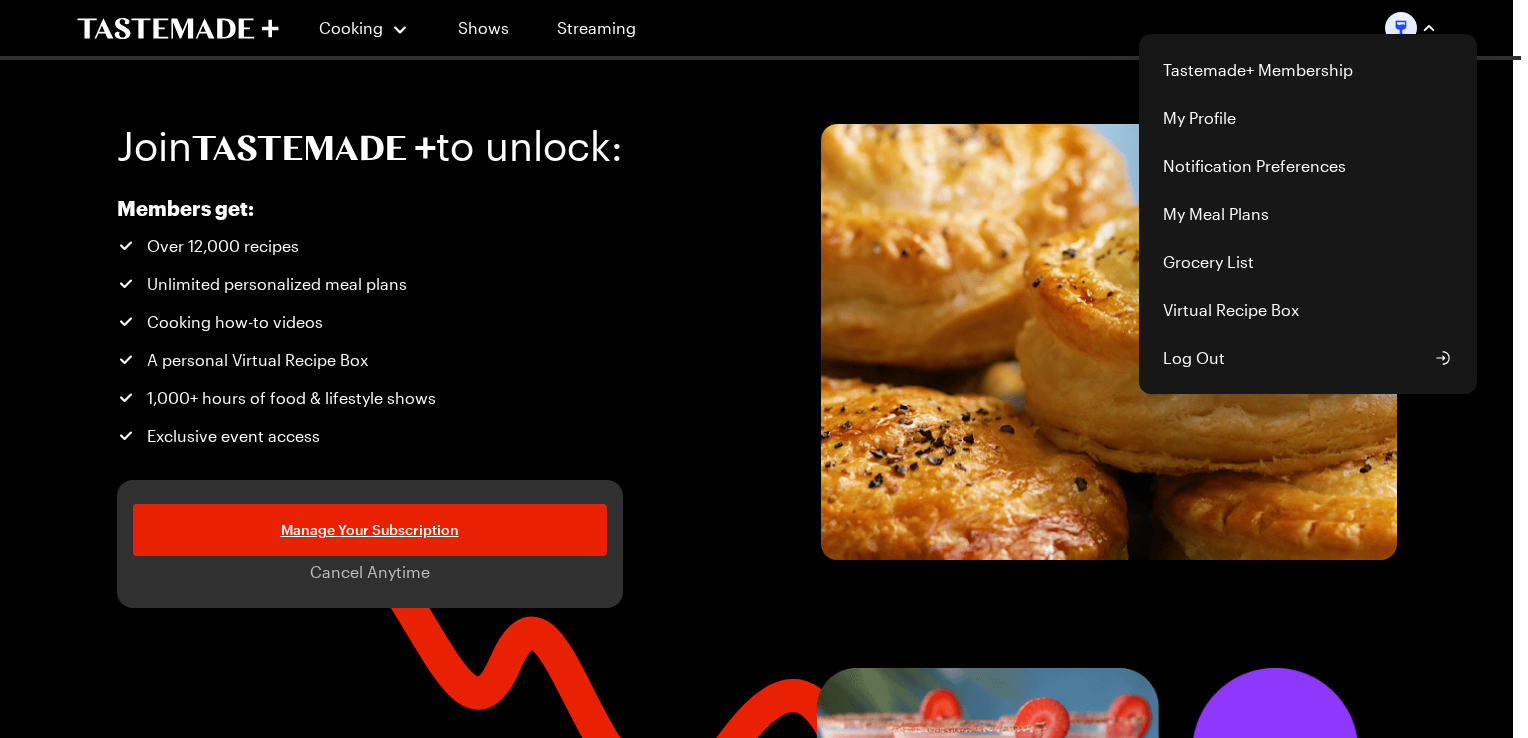 click at bounding box center (1401, 28) 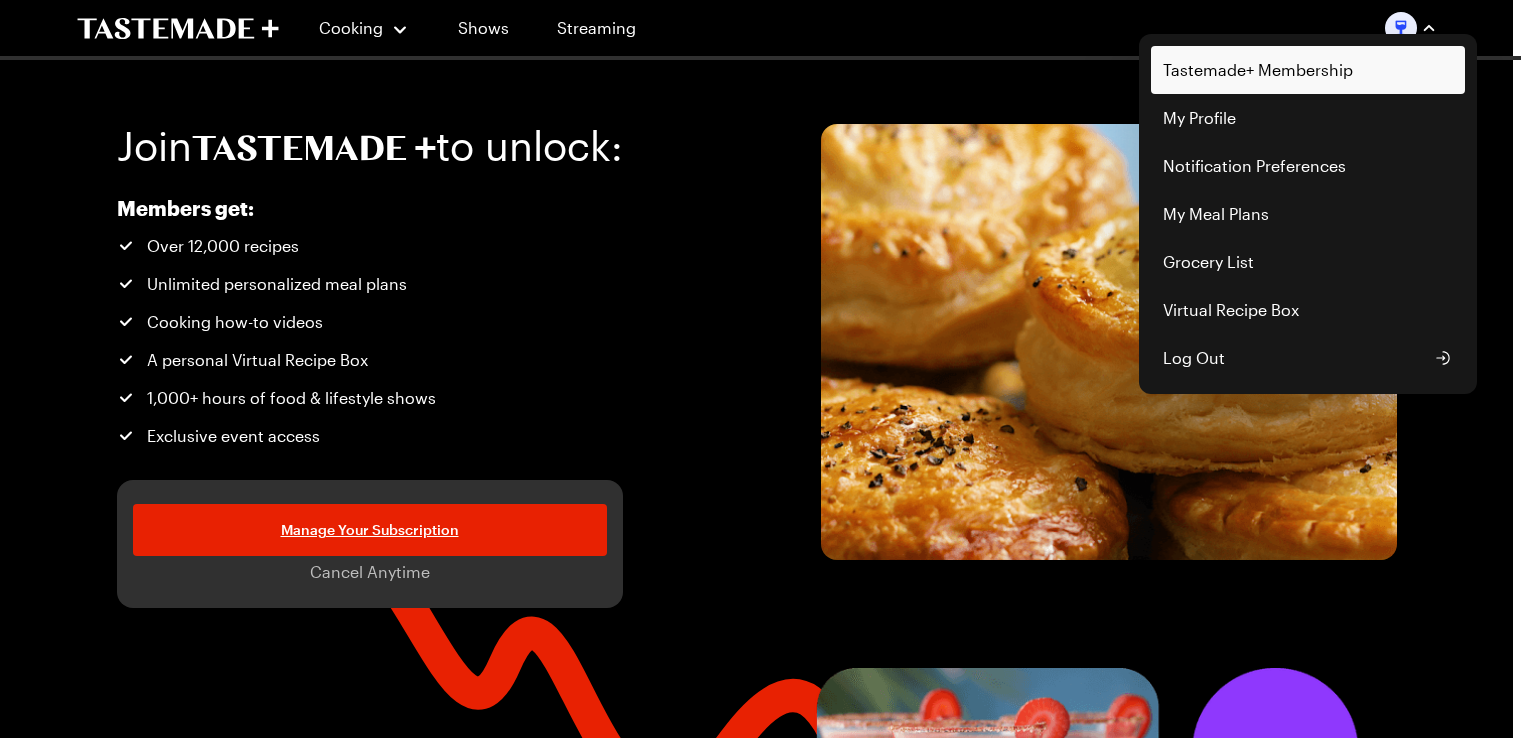 click on "Tastemade+ Membership" at bounding box center [1308, 70] 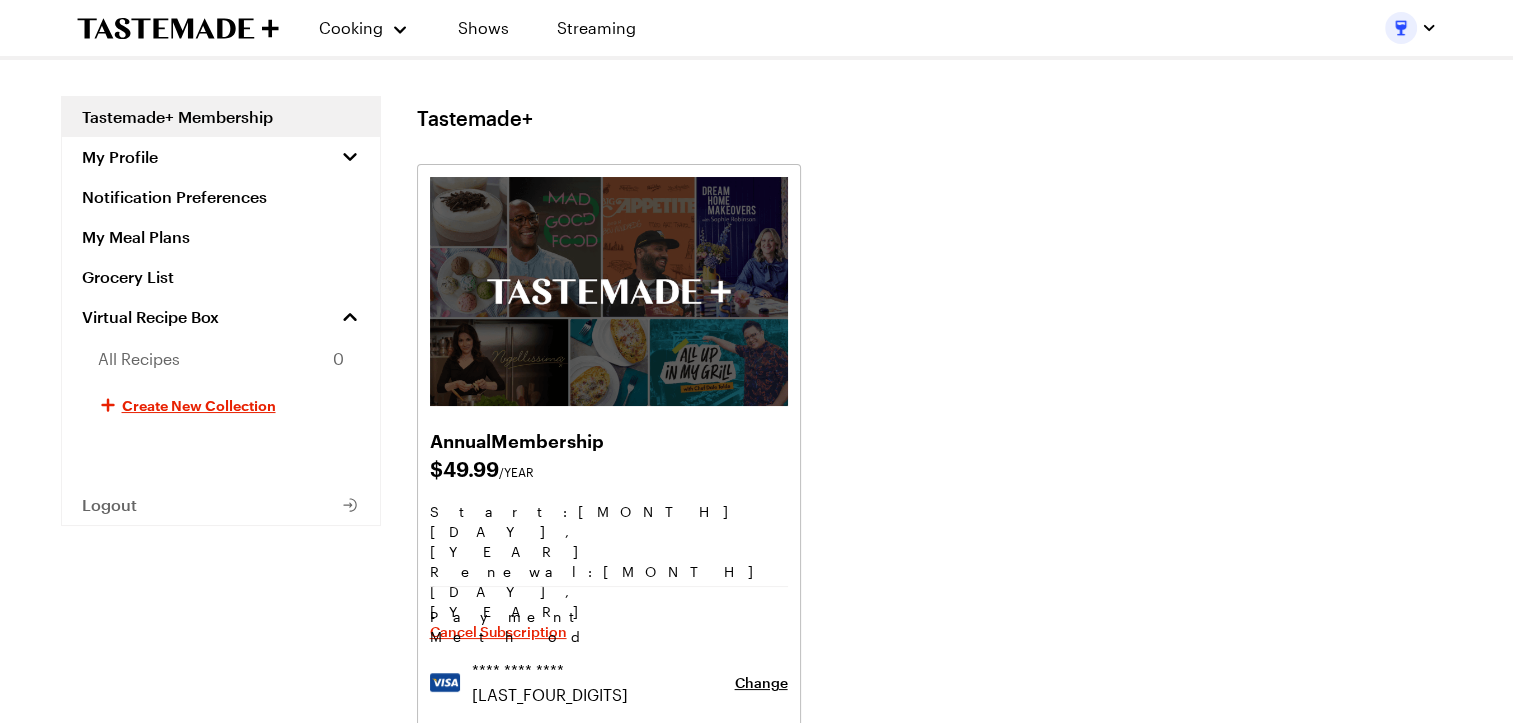 scroll, scrollTop: 100, scrollLeft: 0, axis: vertical 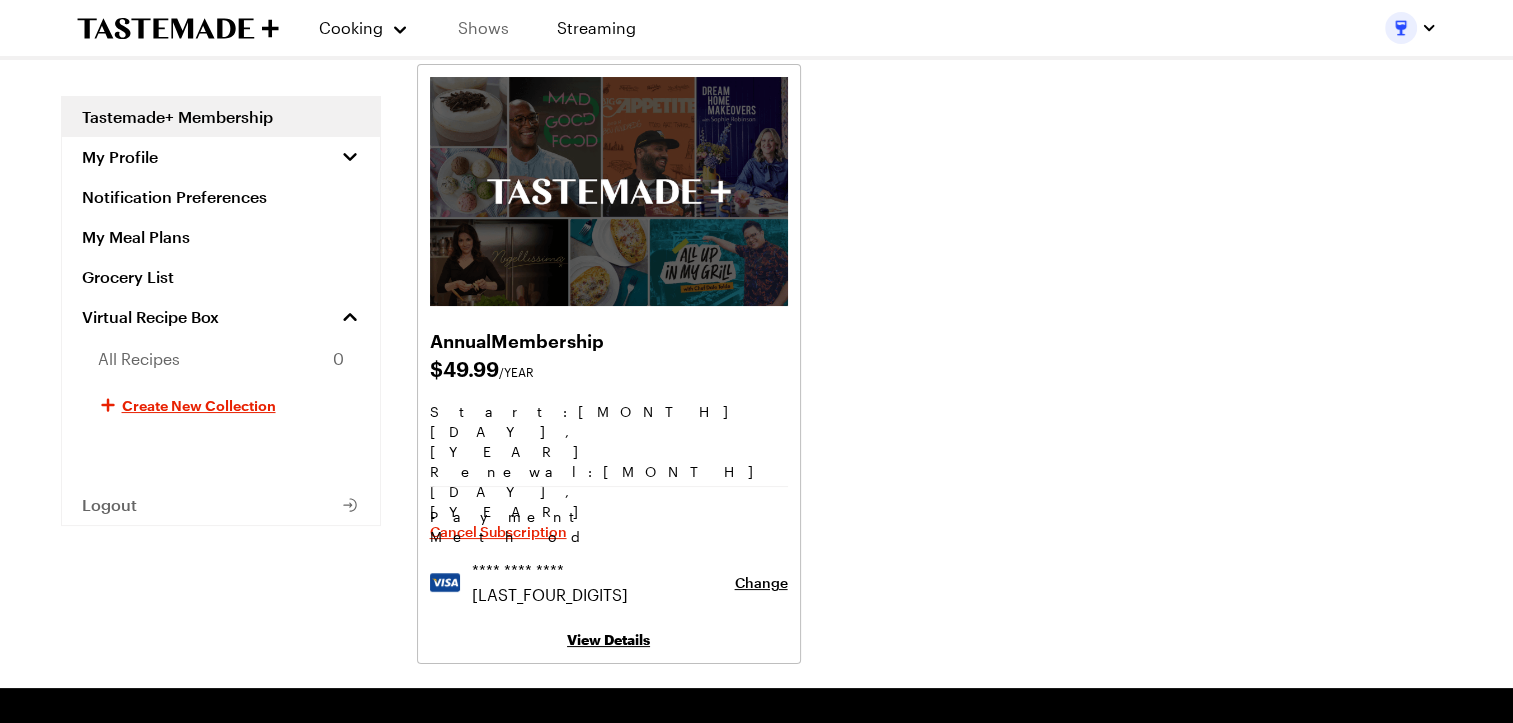 click on "Shows" at bounding box center (483, 28) 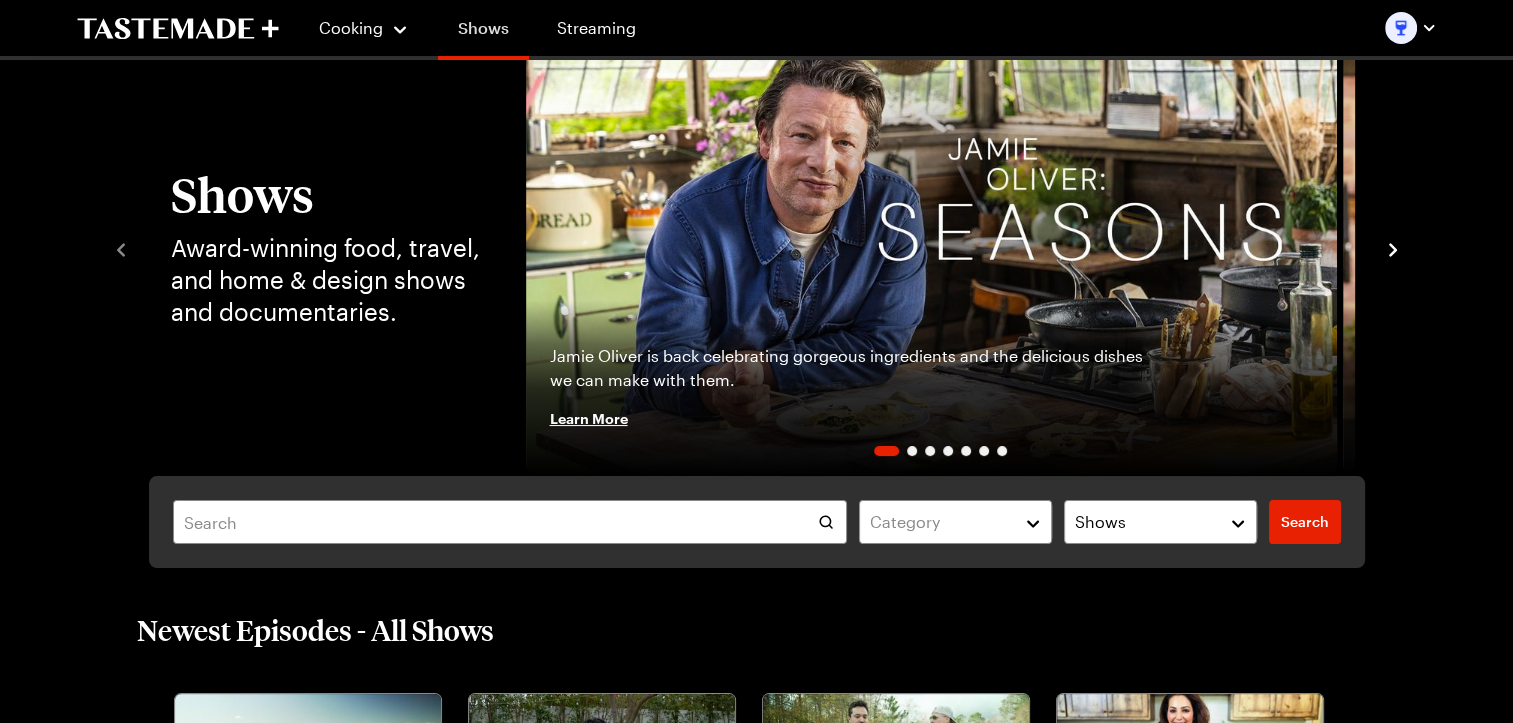 scroll, scrollTop: 0, scrollLeft: 0, axis: both 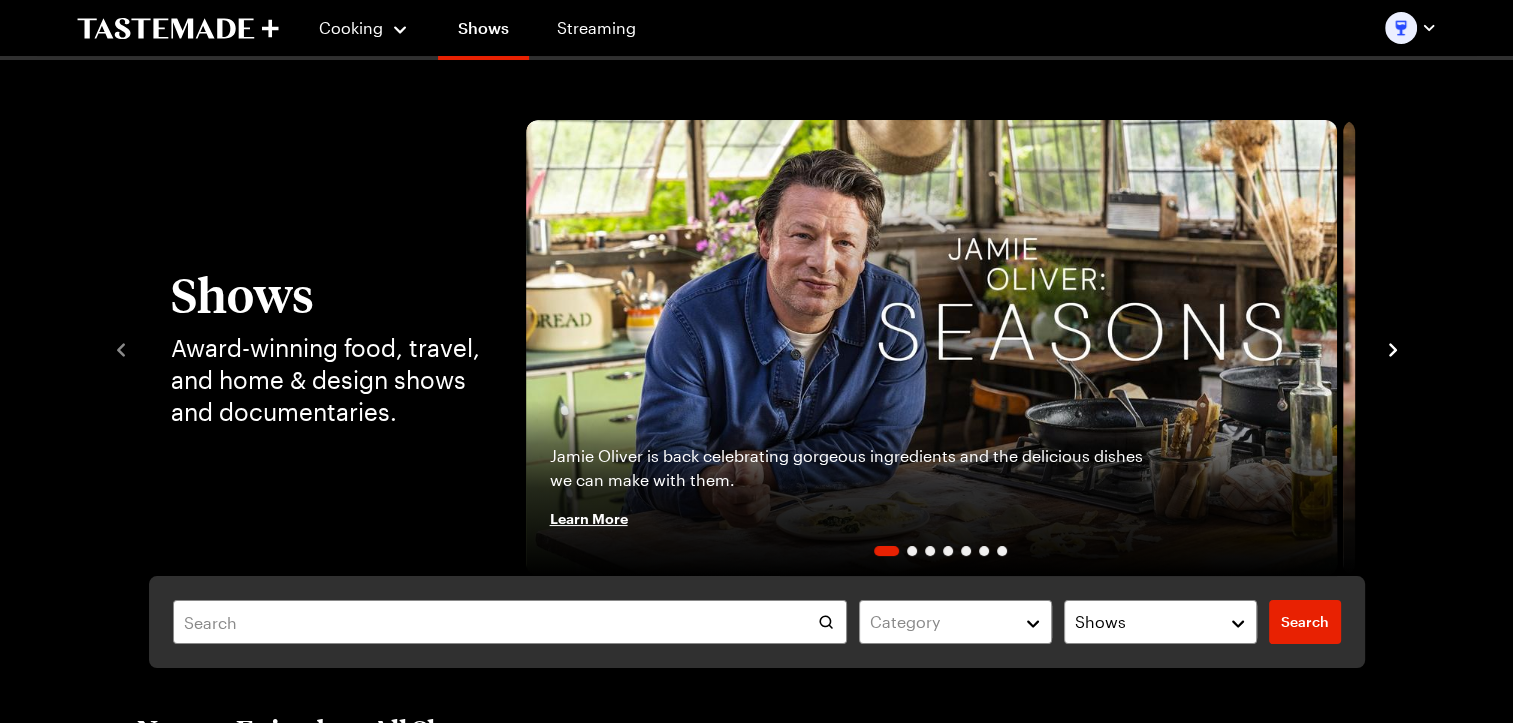 click 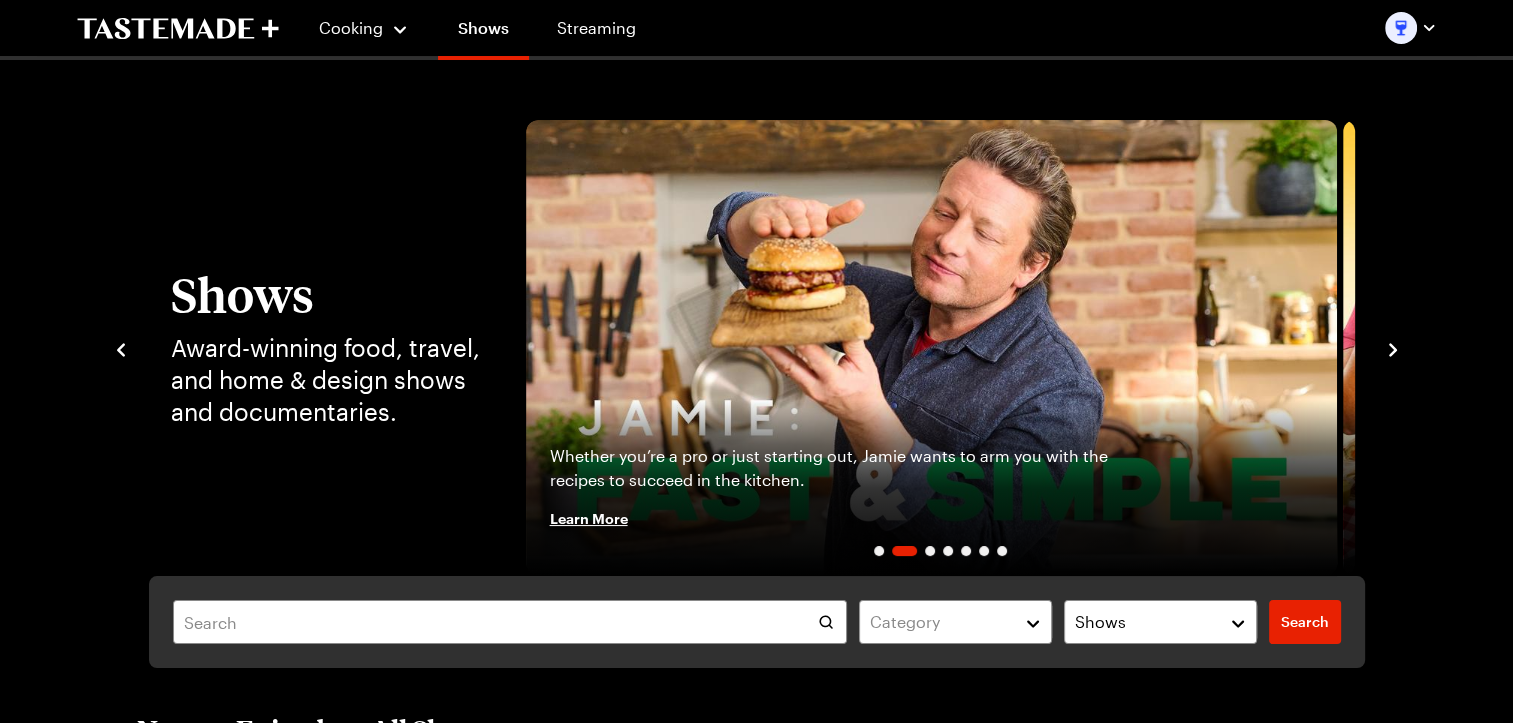 click 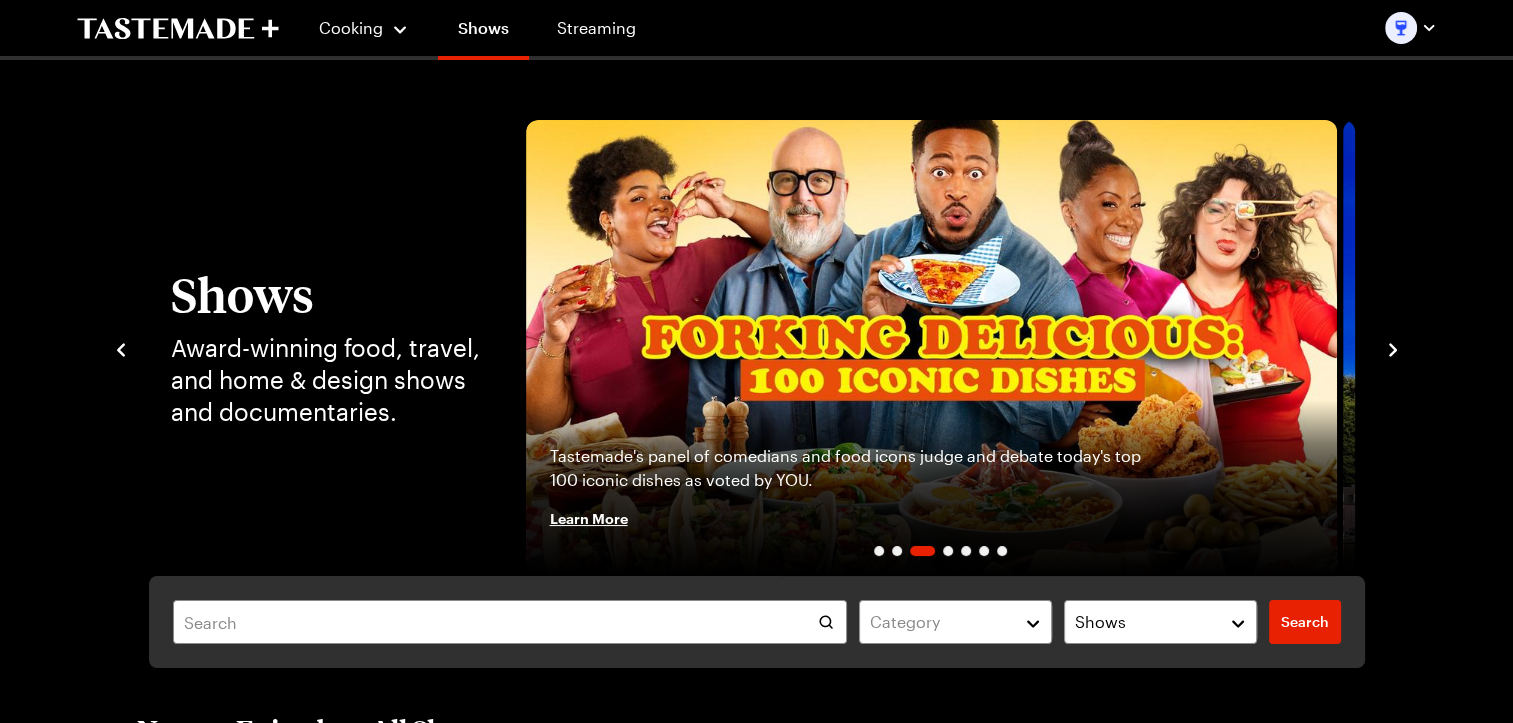 click 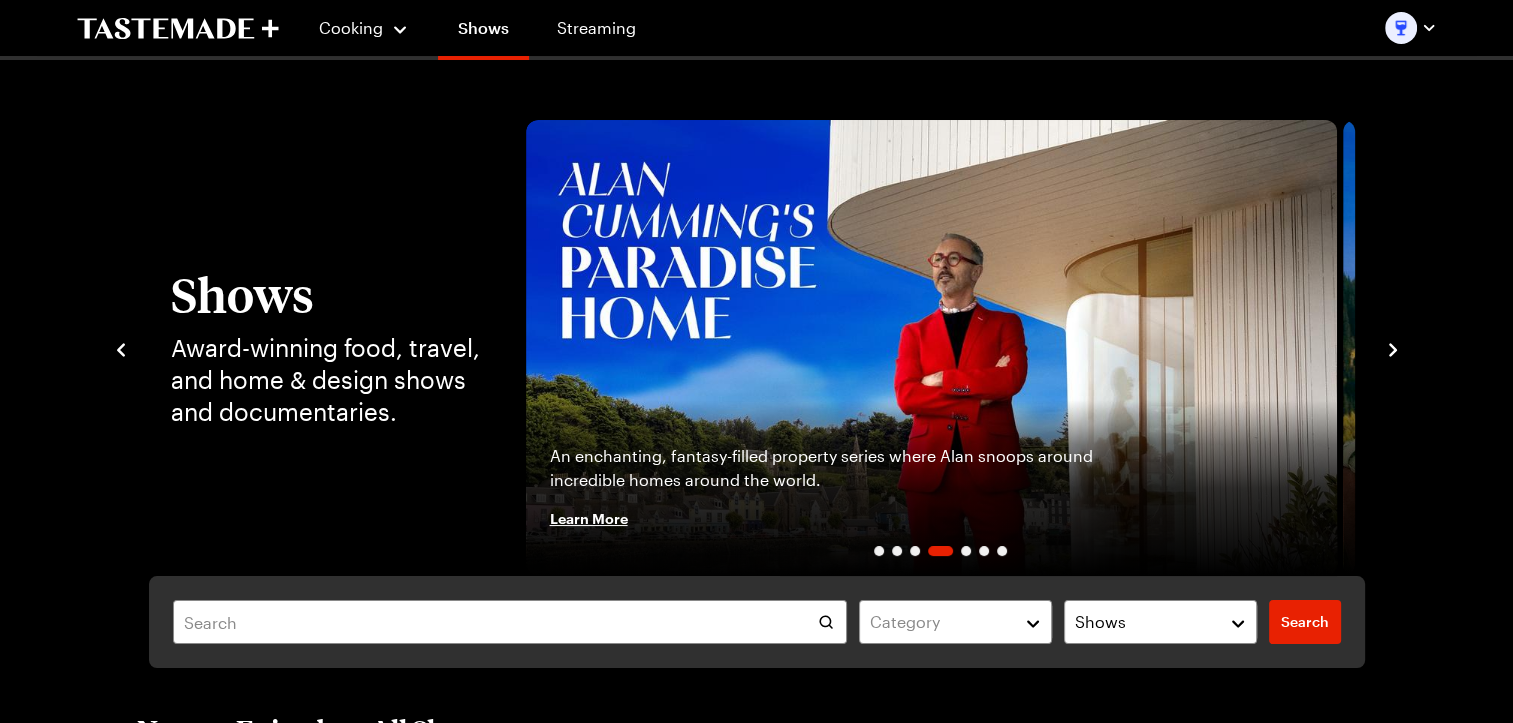 click 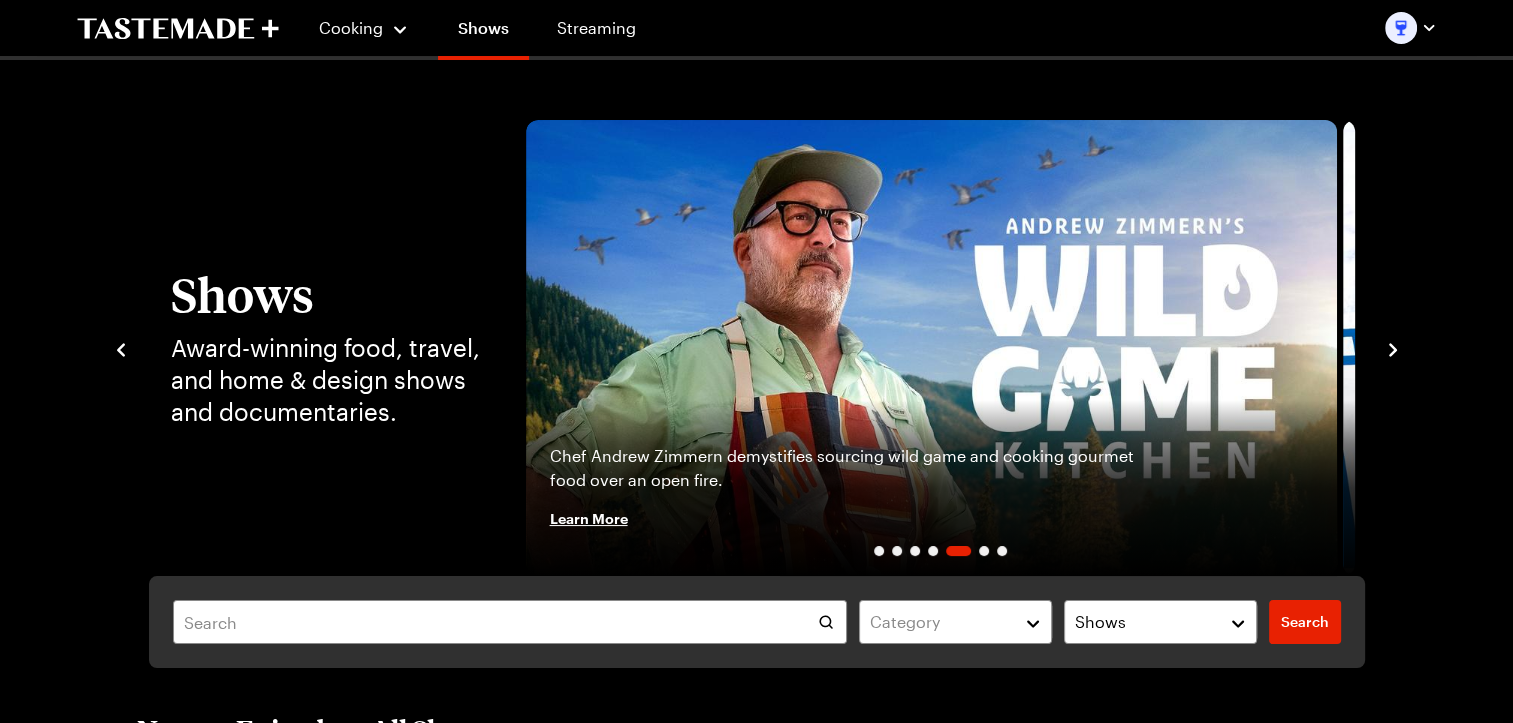 click 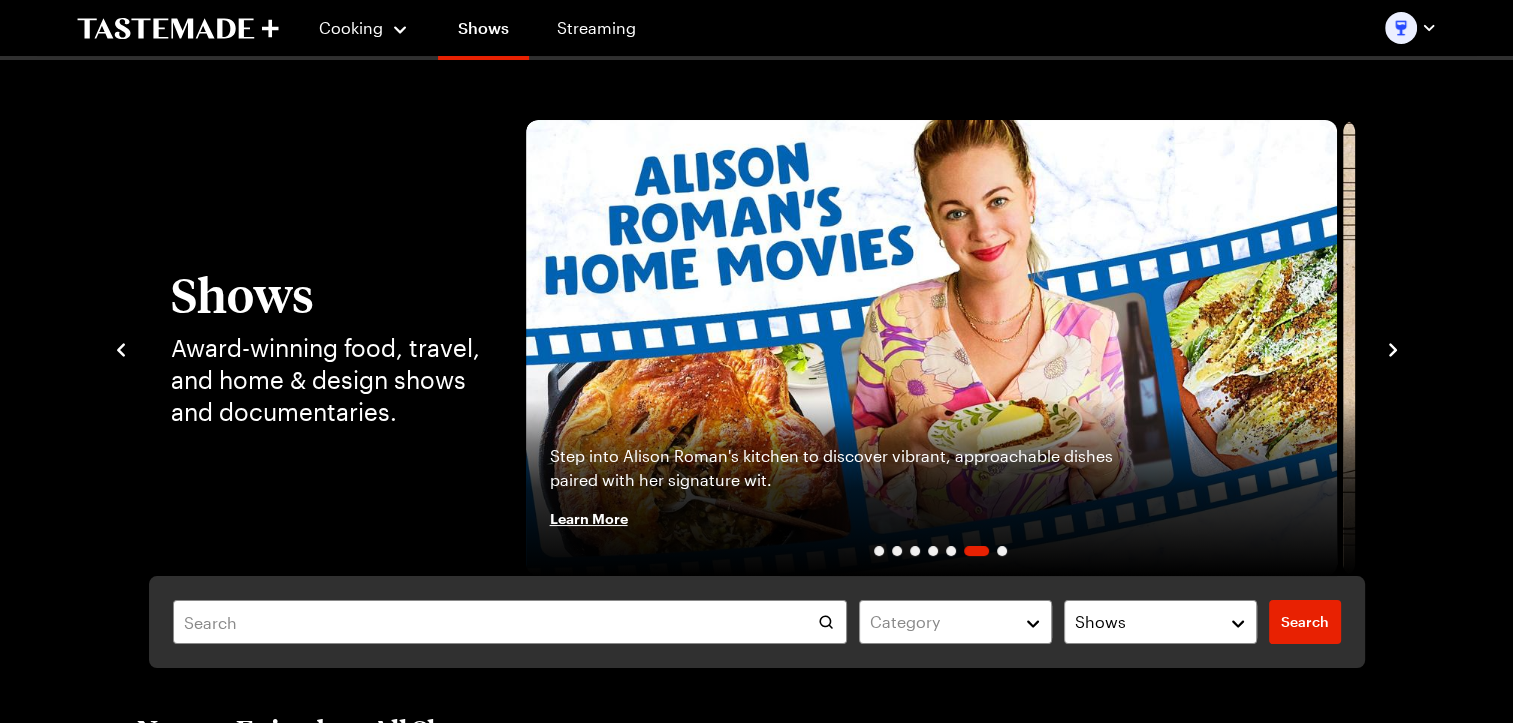 click 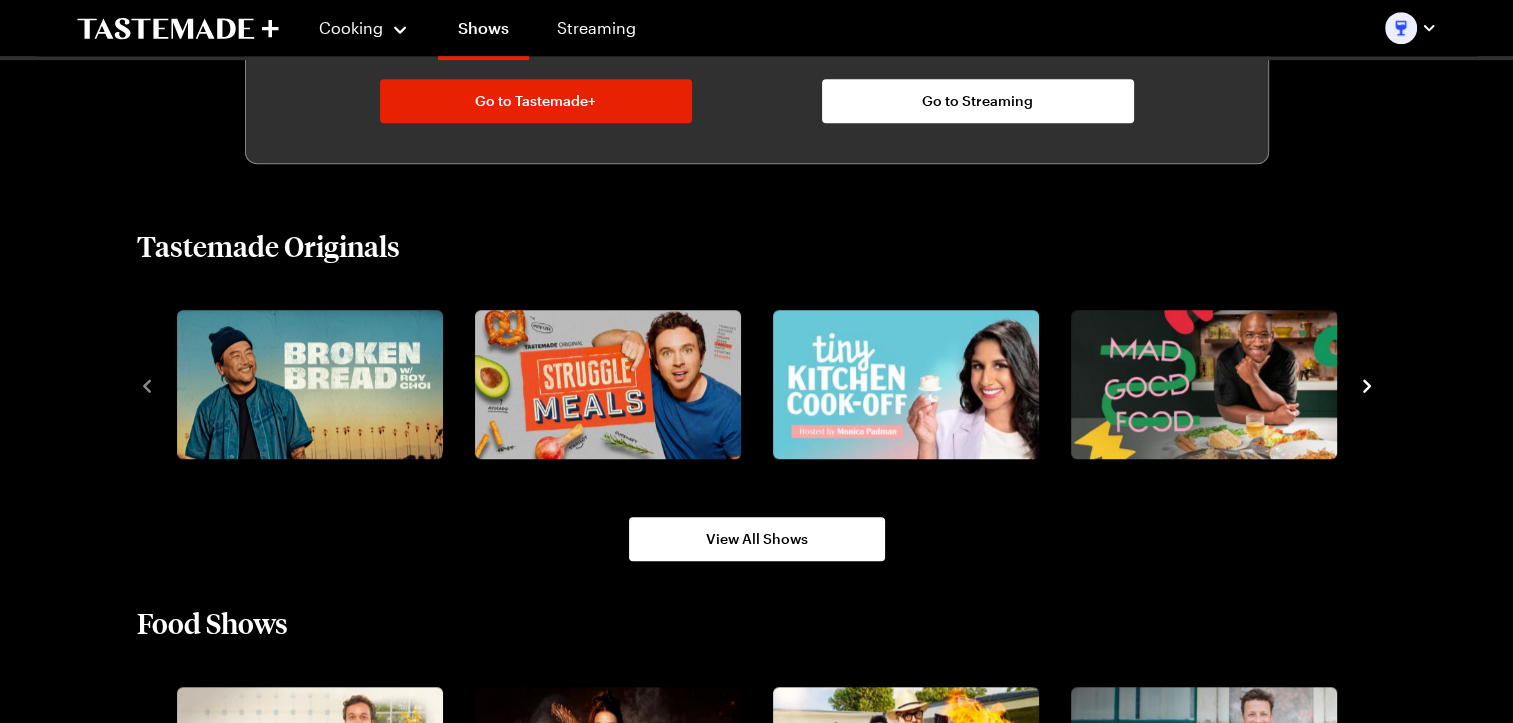 scroll, scrollTop: 1400, scrollLeft: 0, axis: vertical 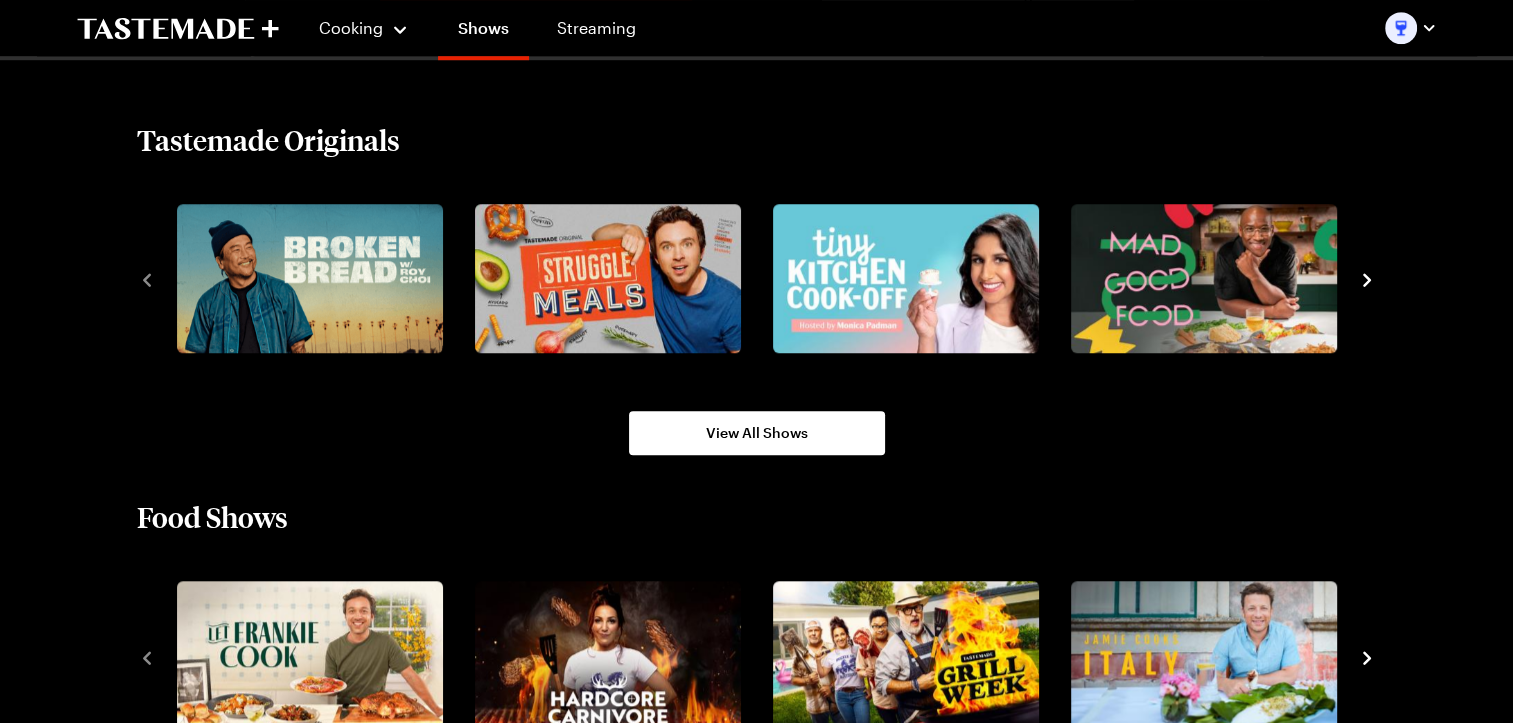 click 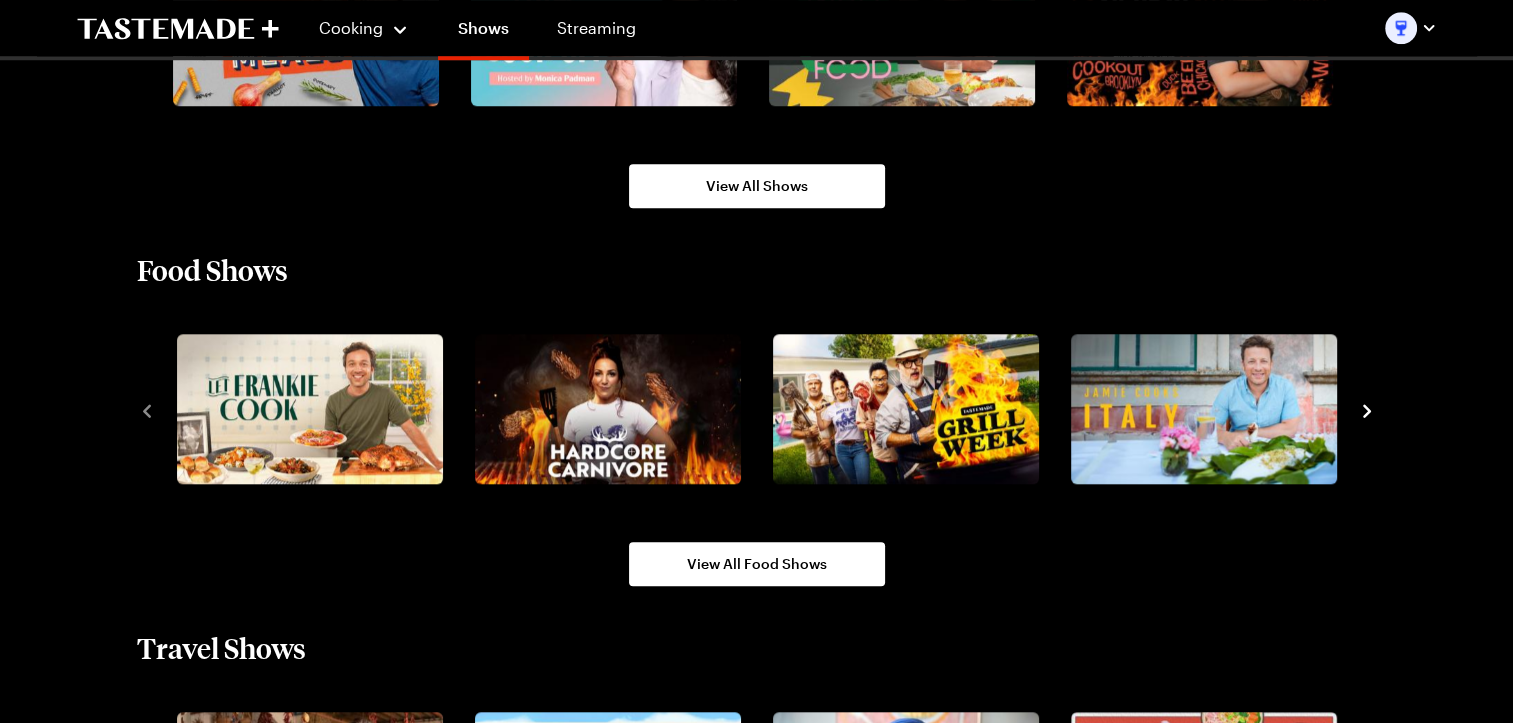 scroll, scrollTop: 1400, scrollLeft: 0, axis: vertical 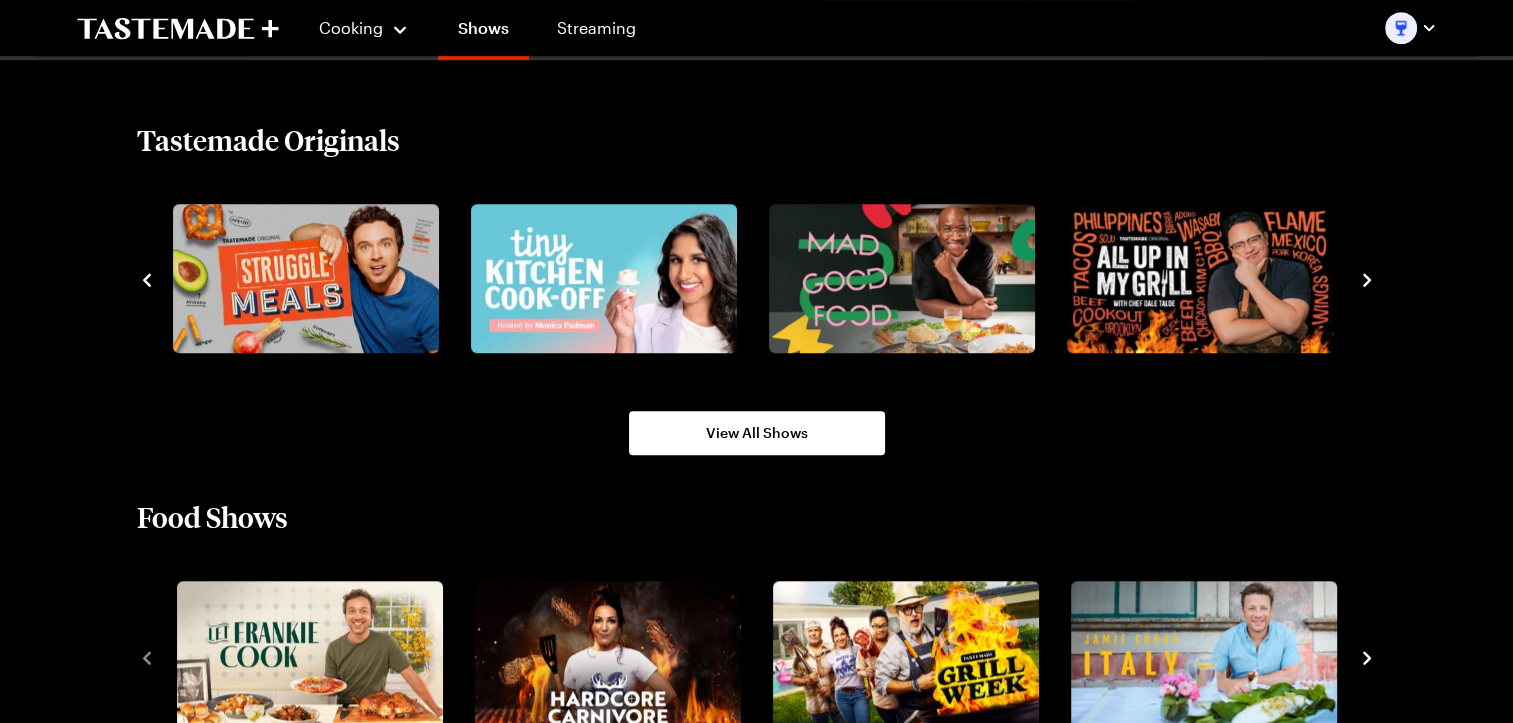 click 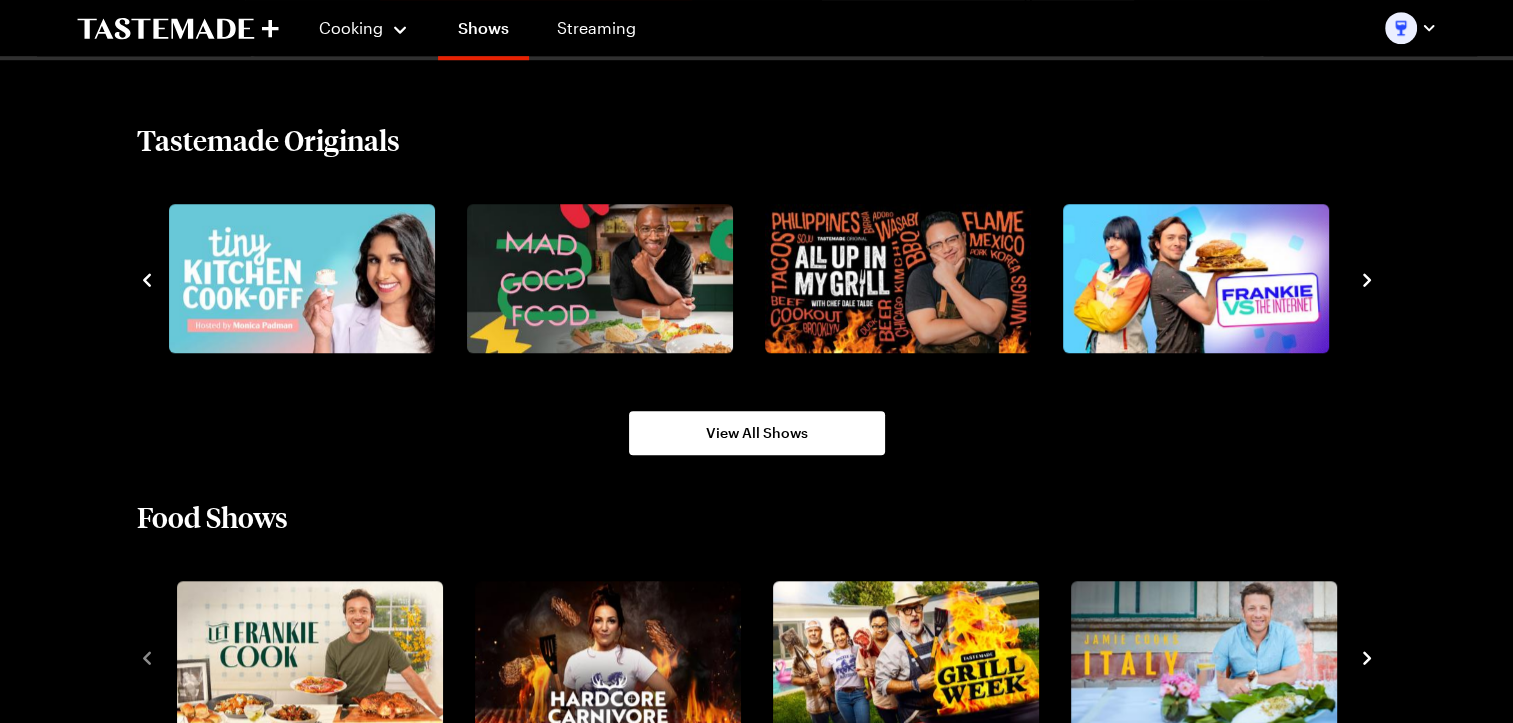 click 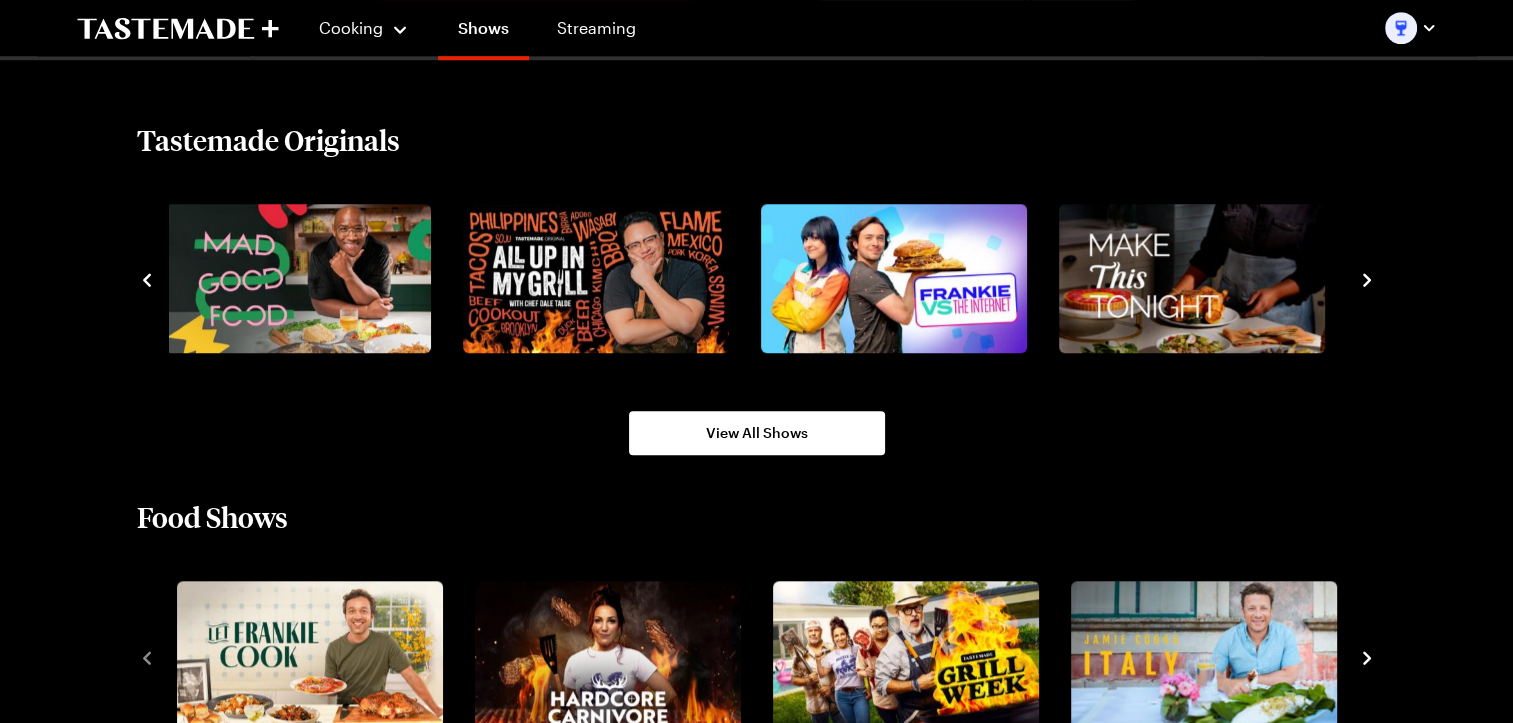 click 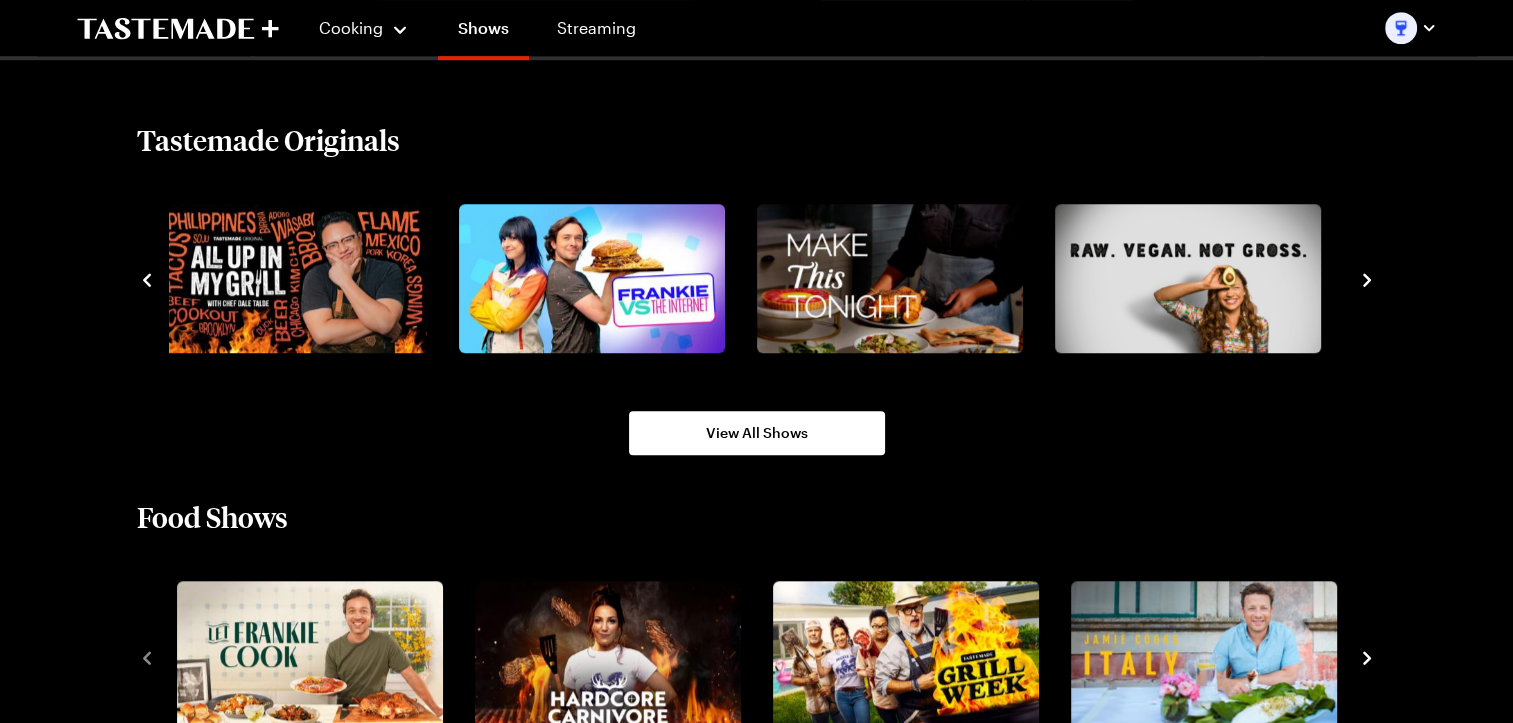 click 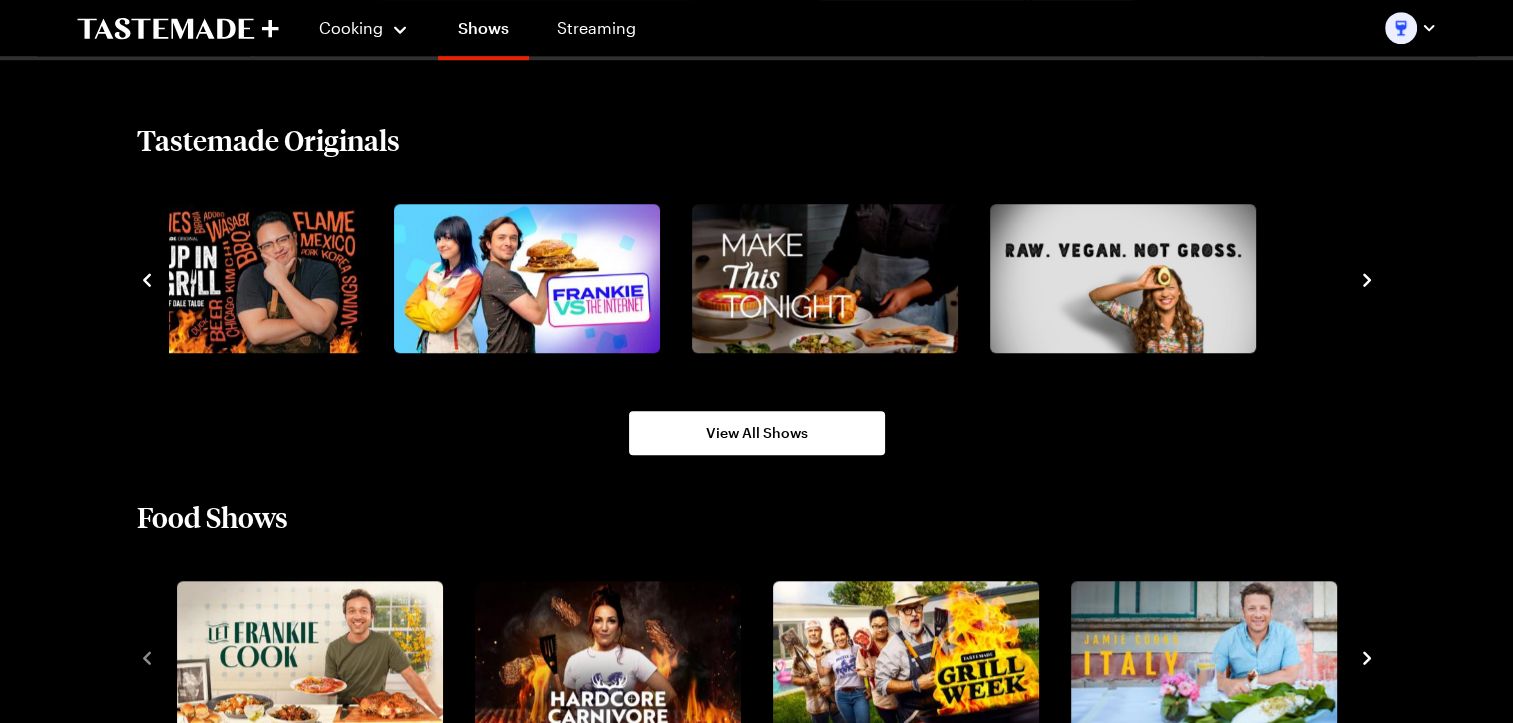 click 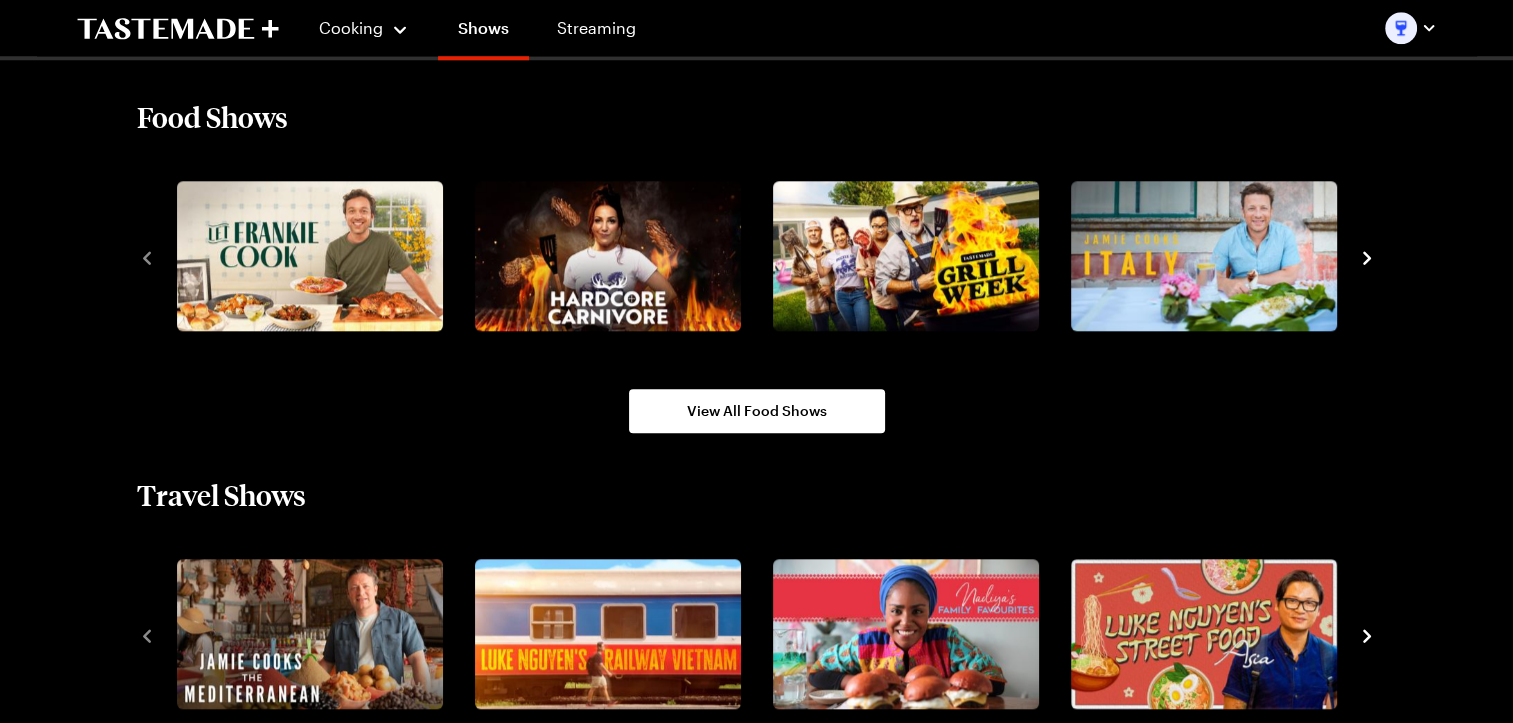 scroll, scrollTop: 1900, scrollLeft: 0, axis: vertical 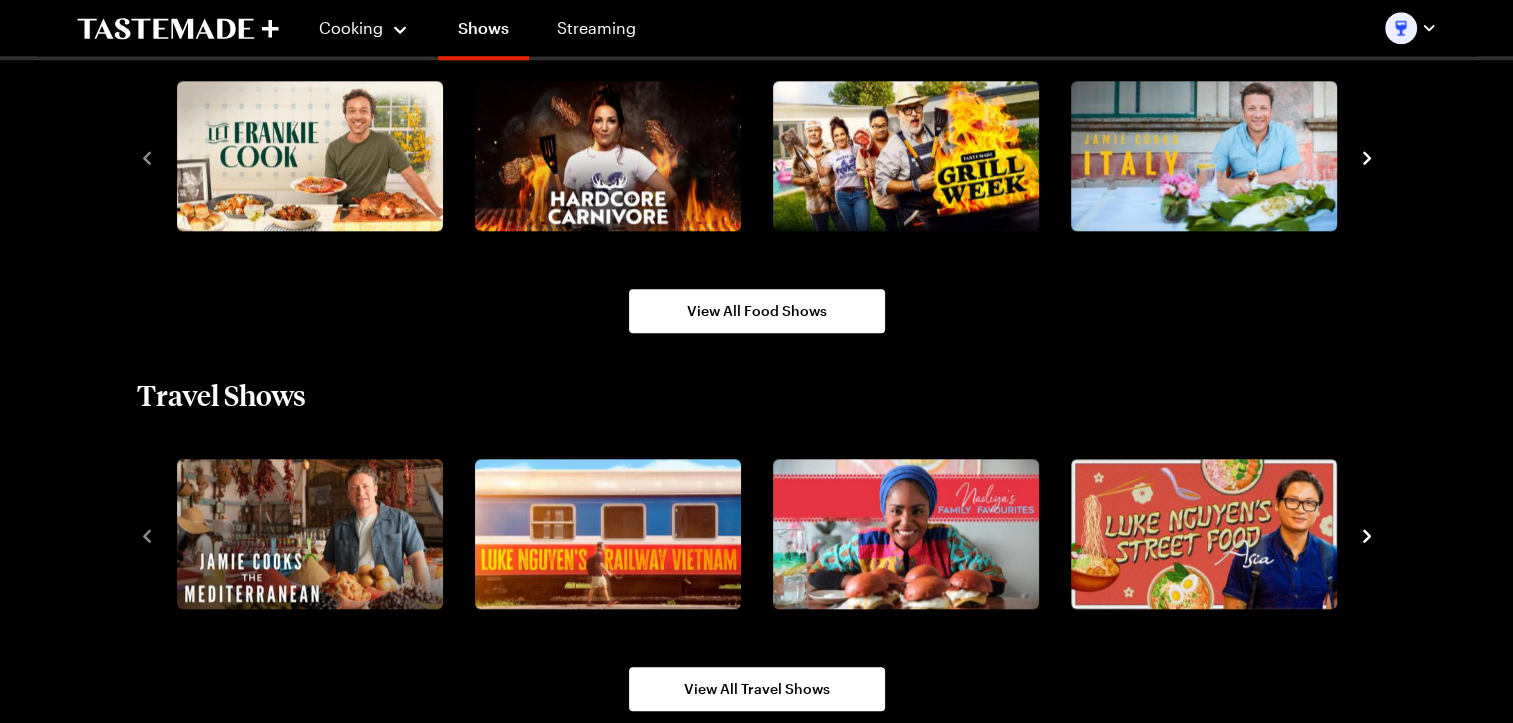 click 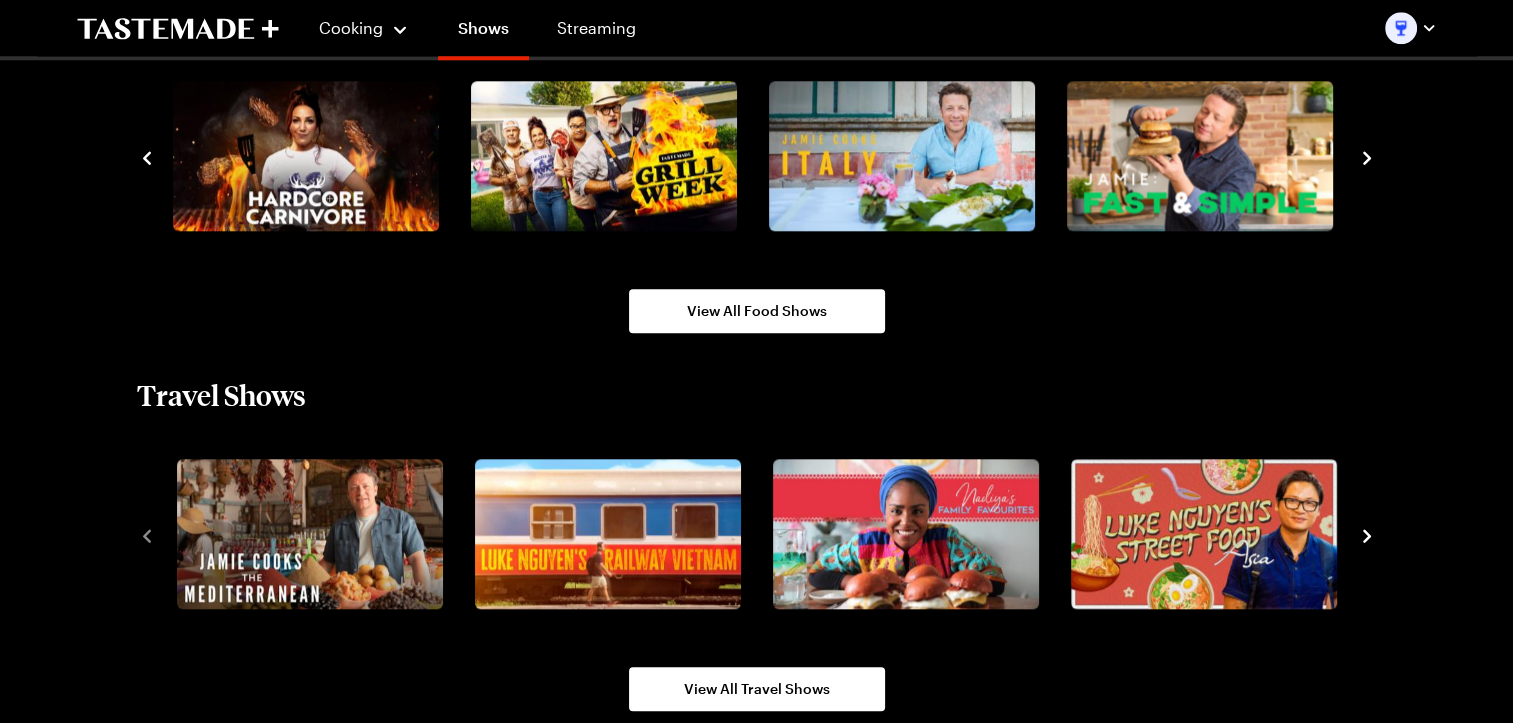 click 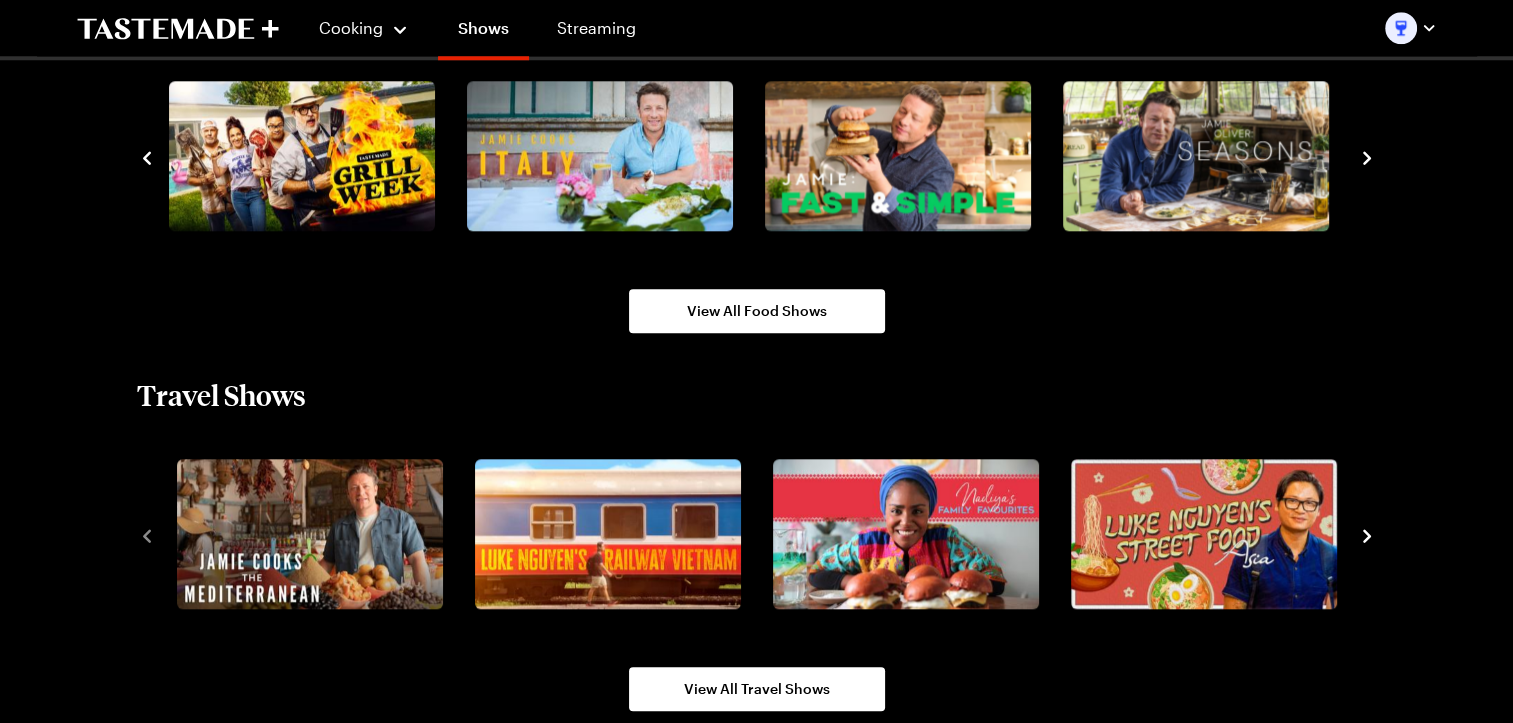 click 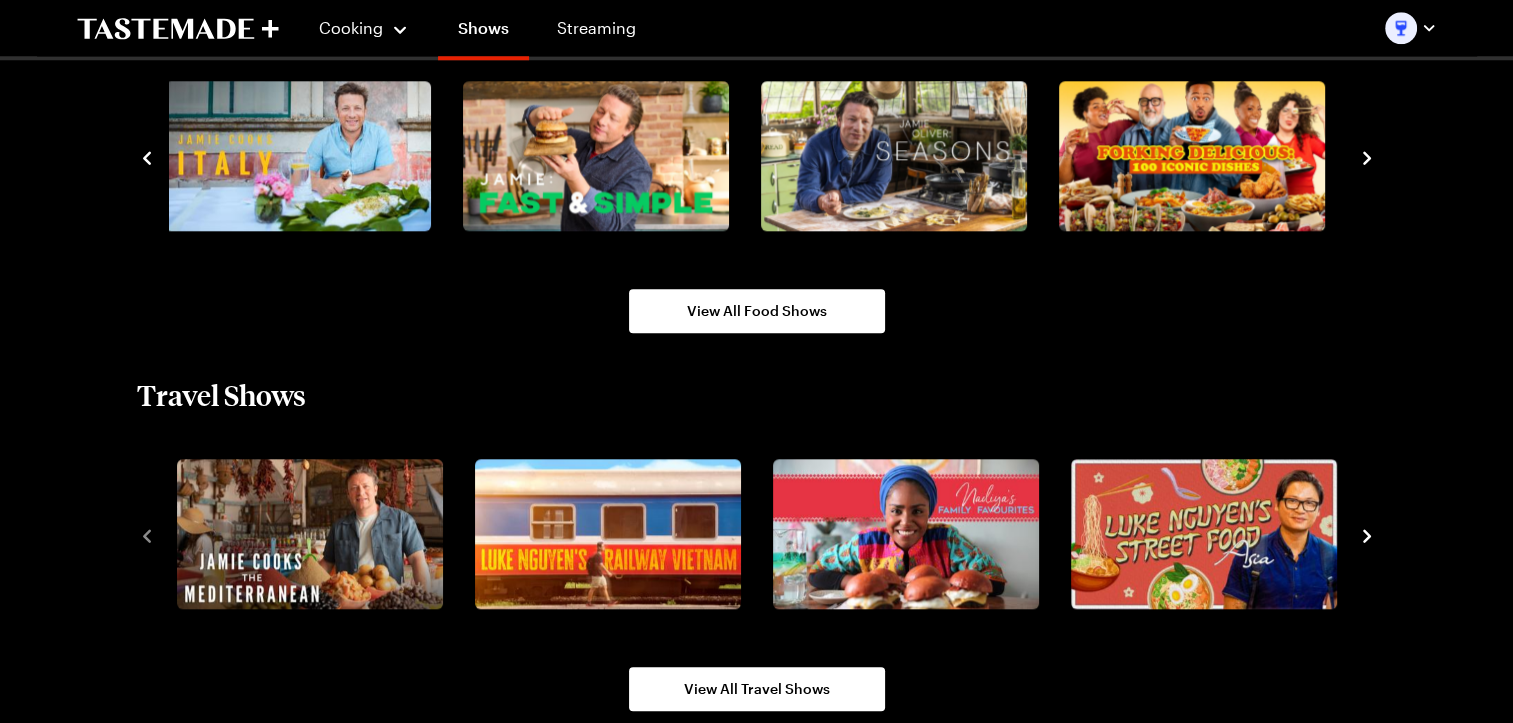 click 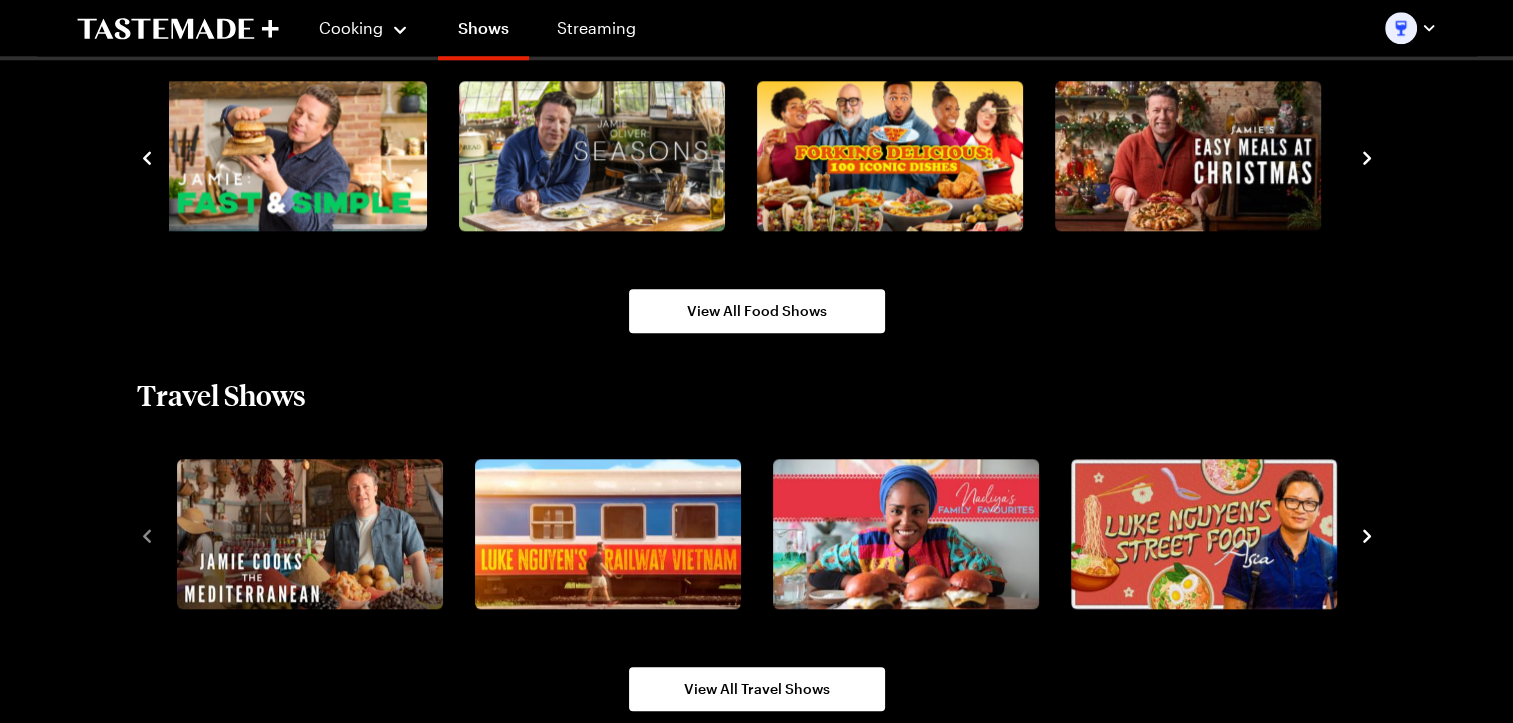 click 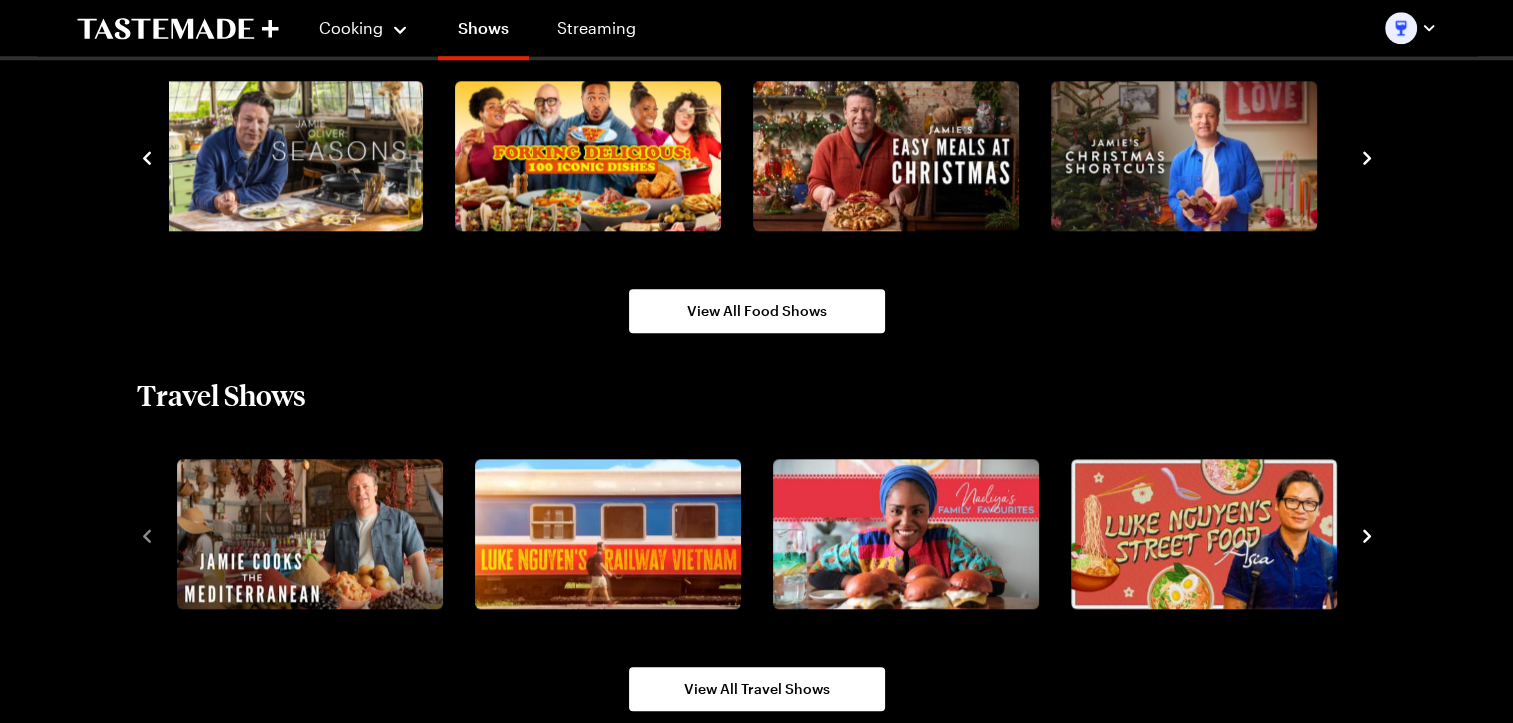 click 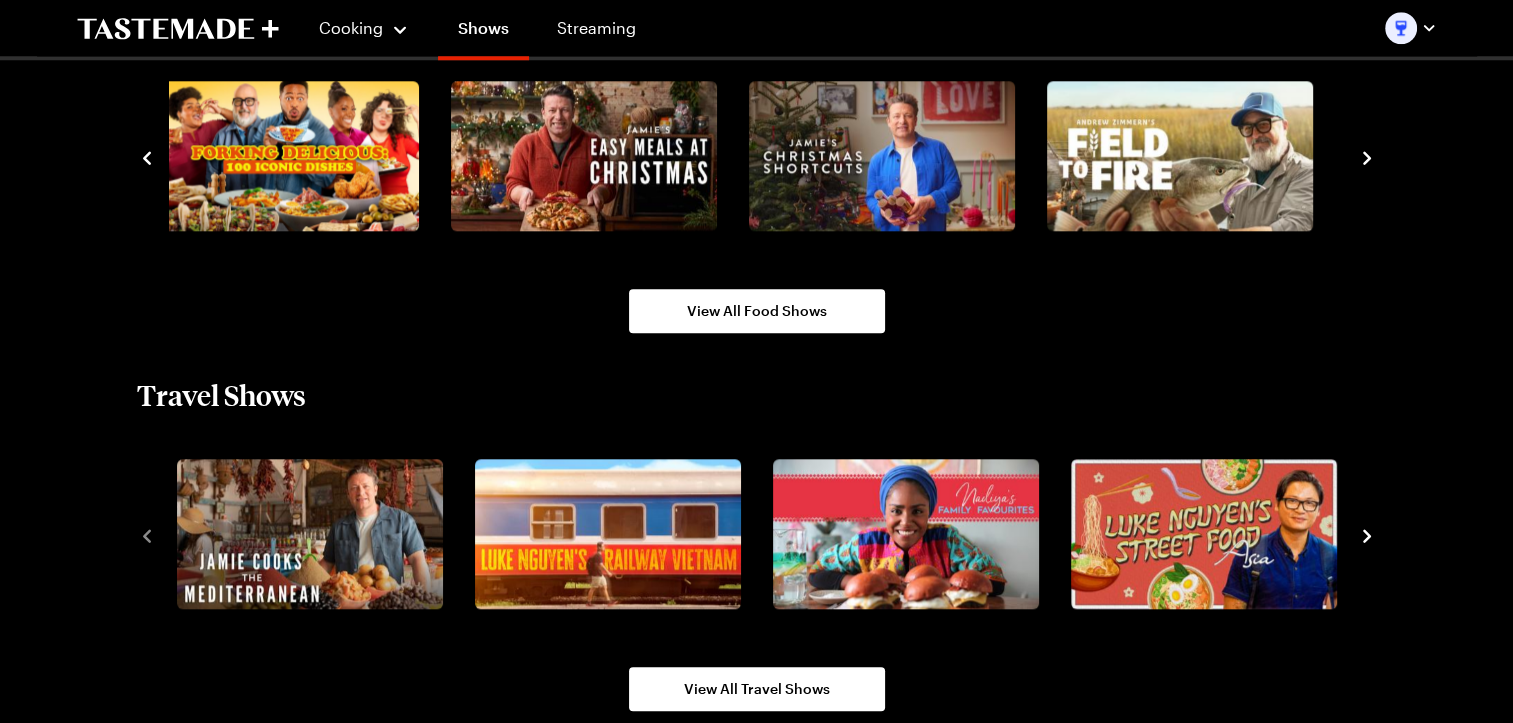 click 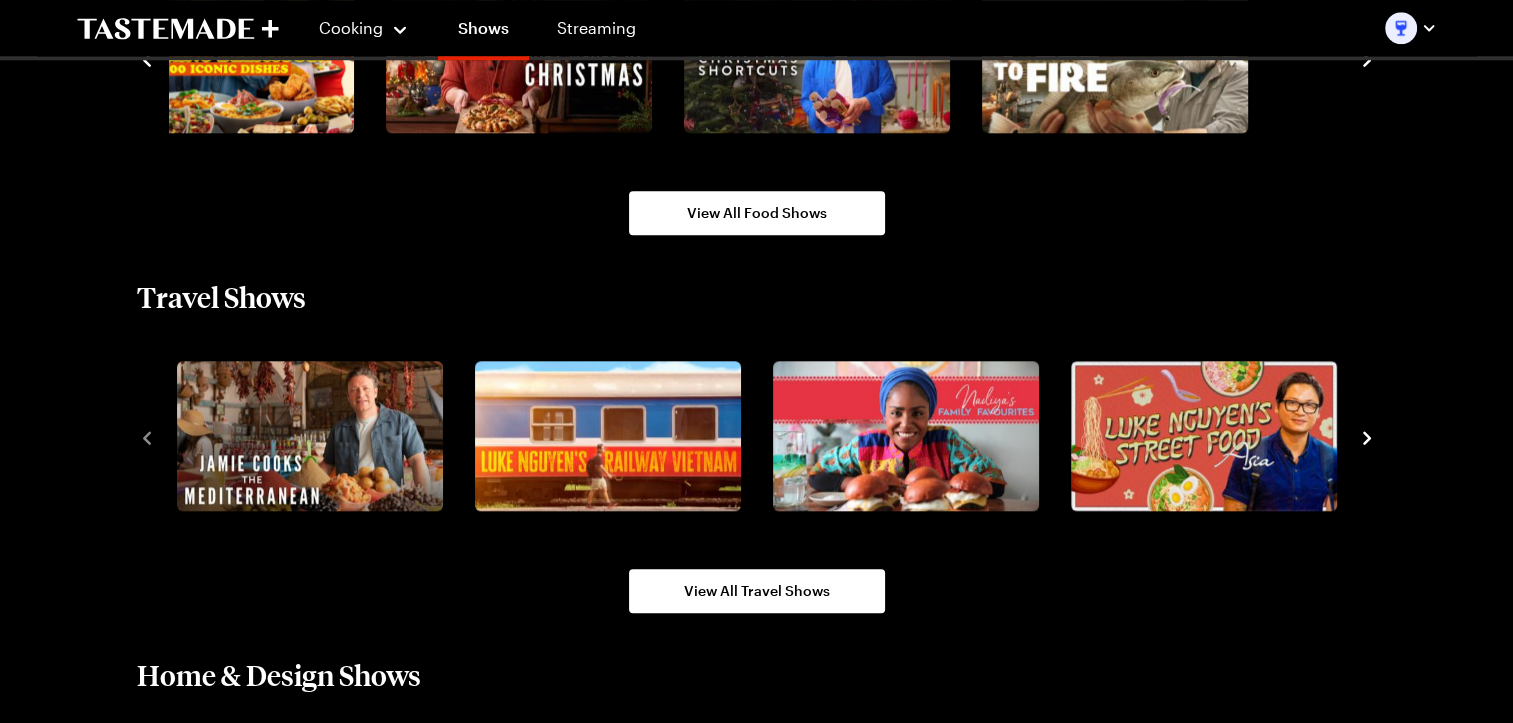 scroll, scrollTop: 2100, scrollLeft: 0, axis: vertical 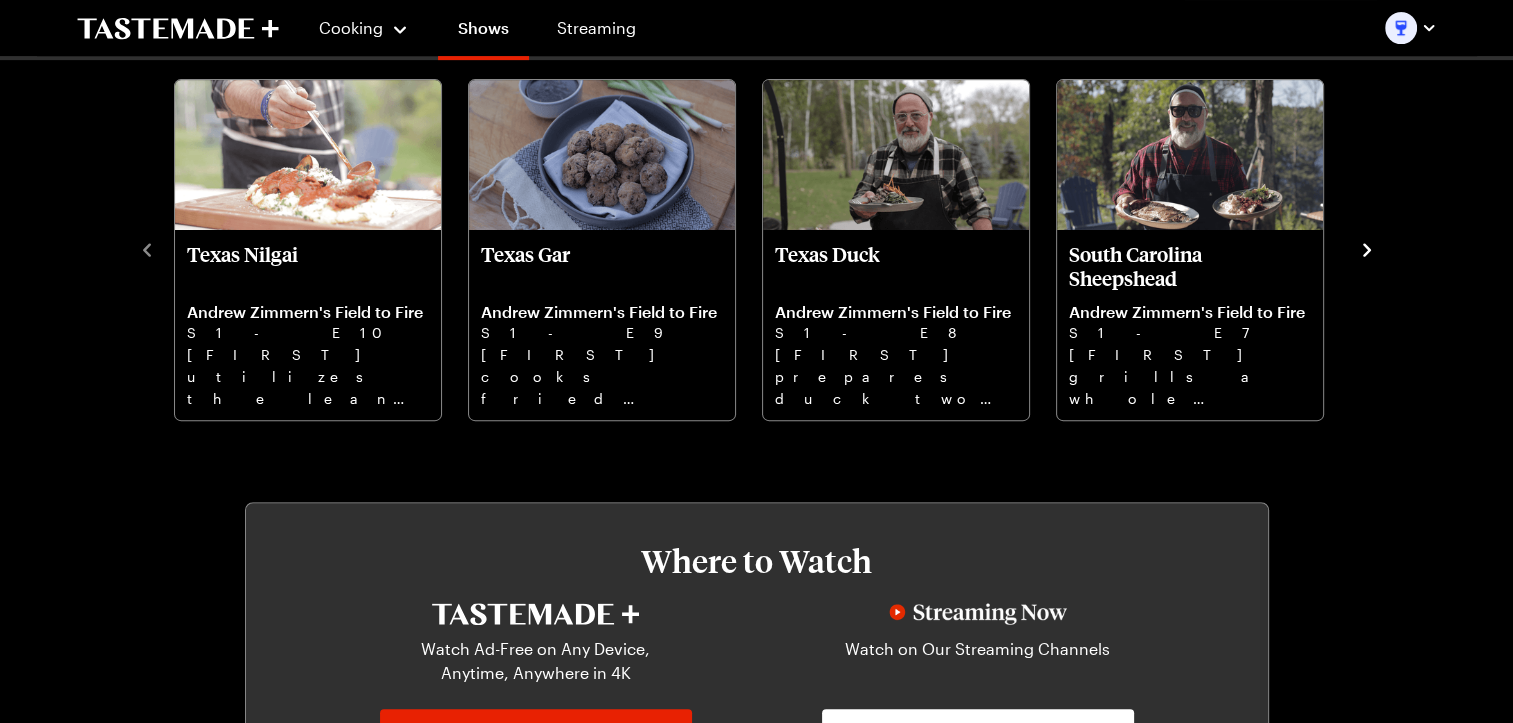 click 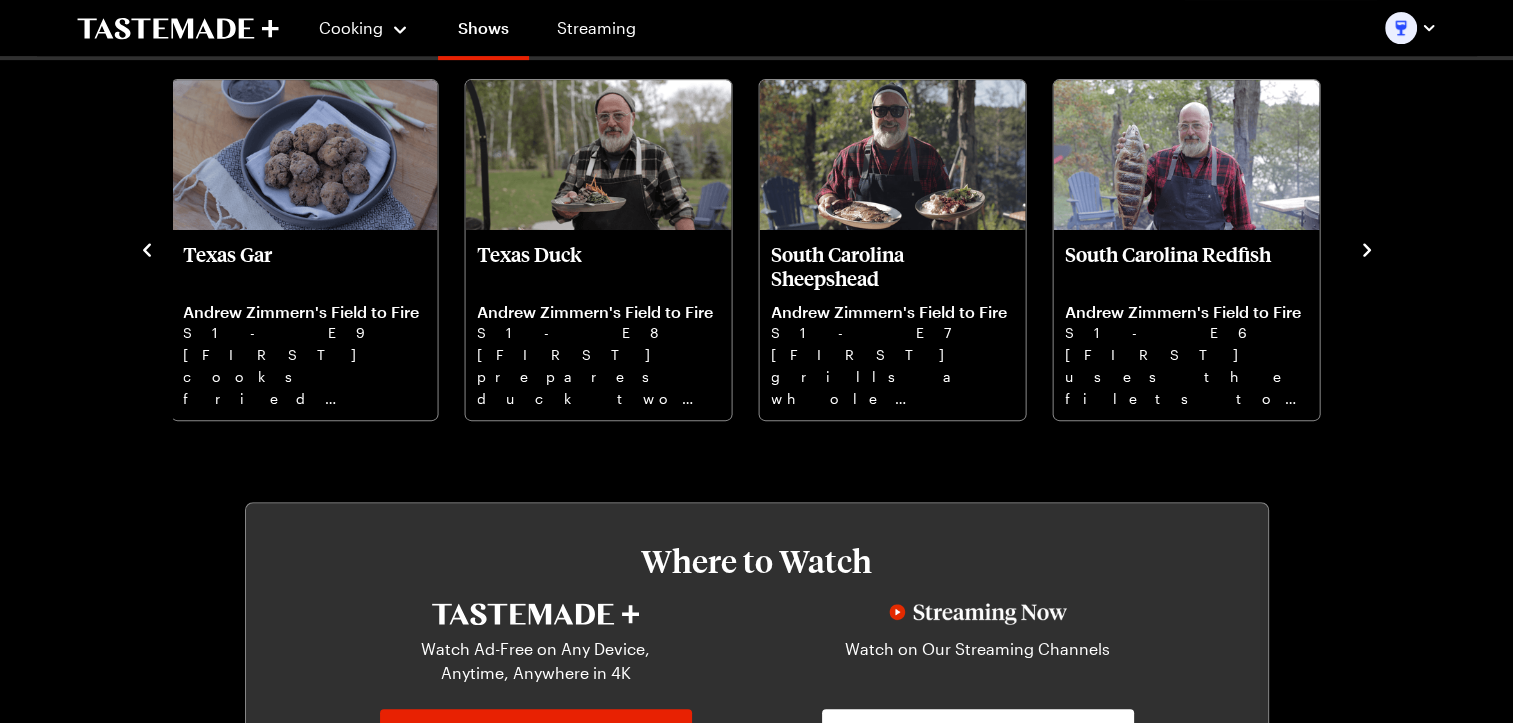 click 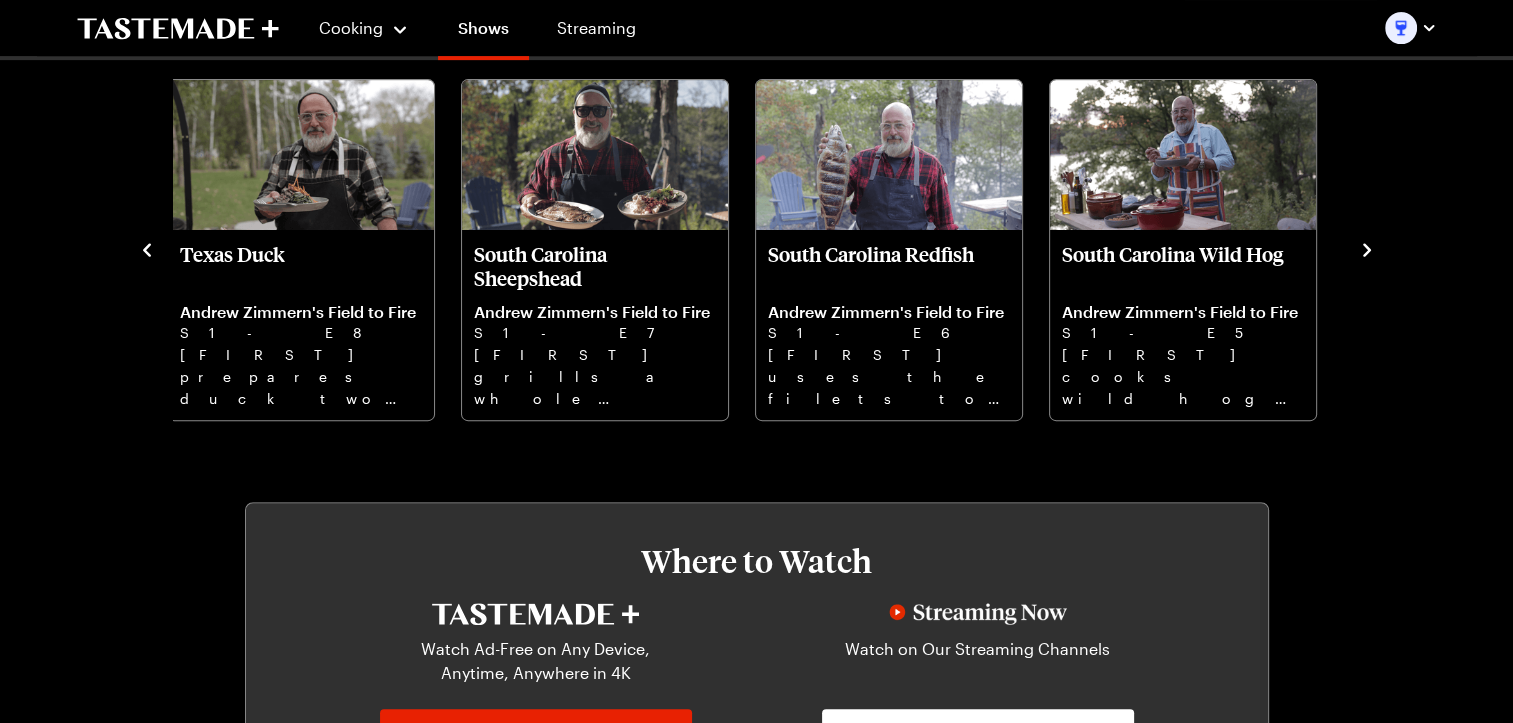 click 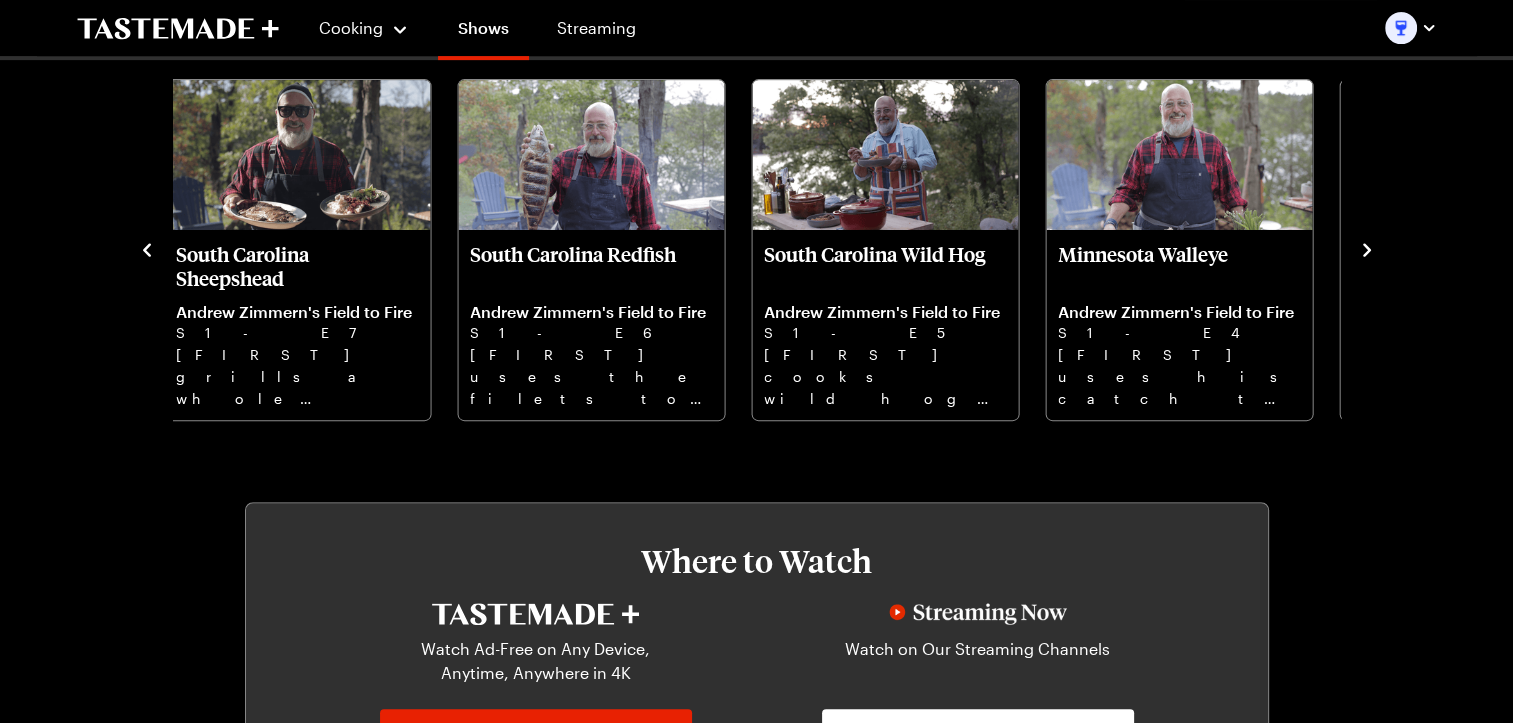 click 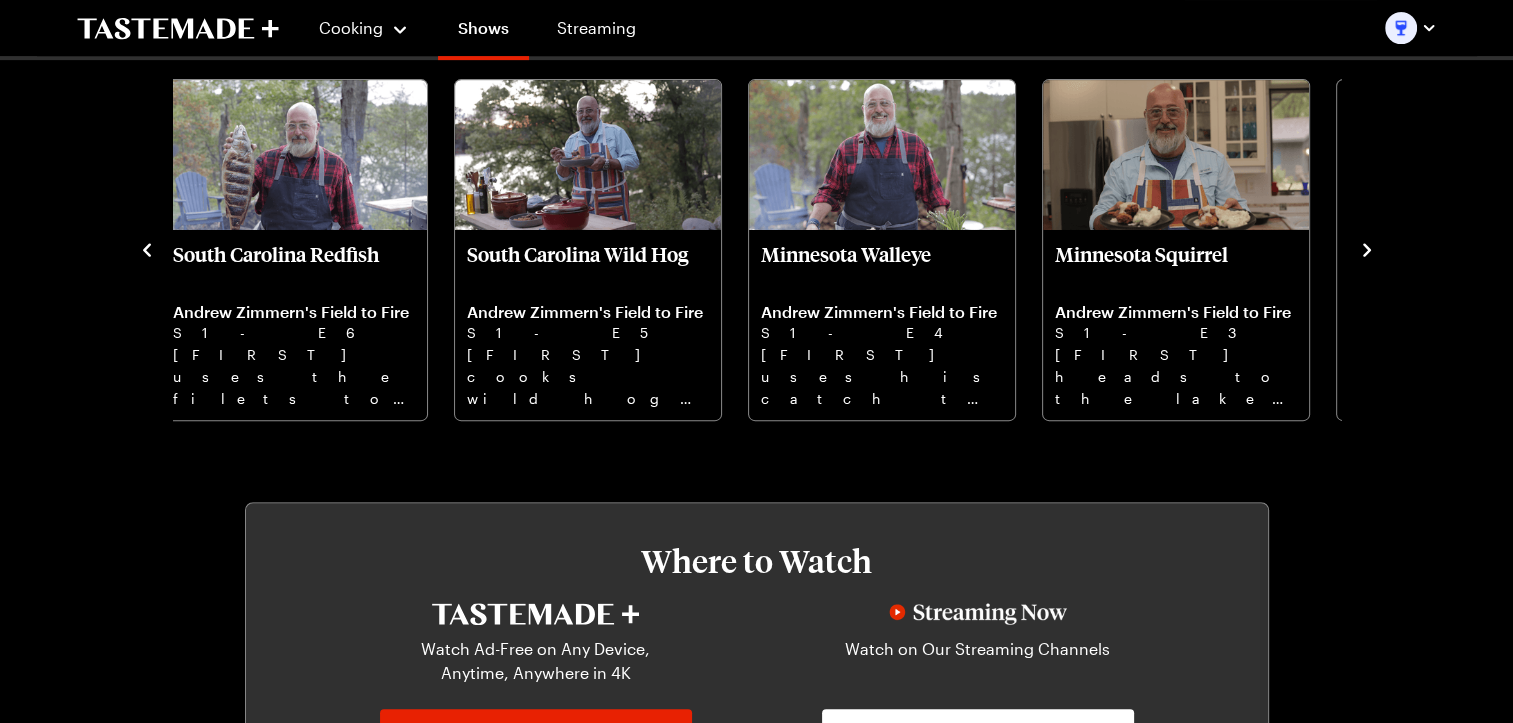 click 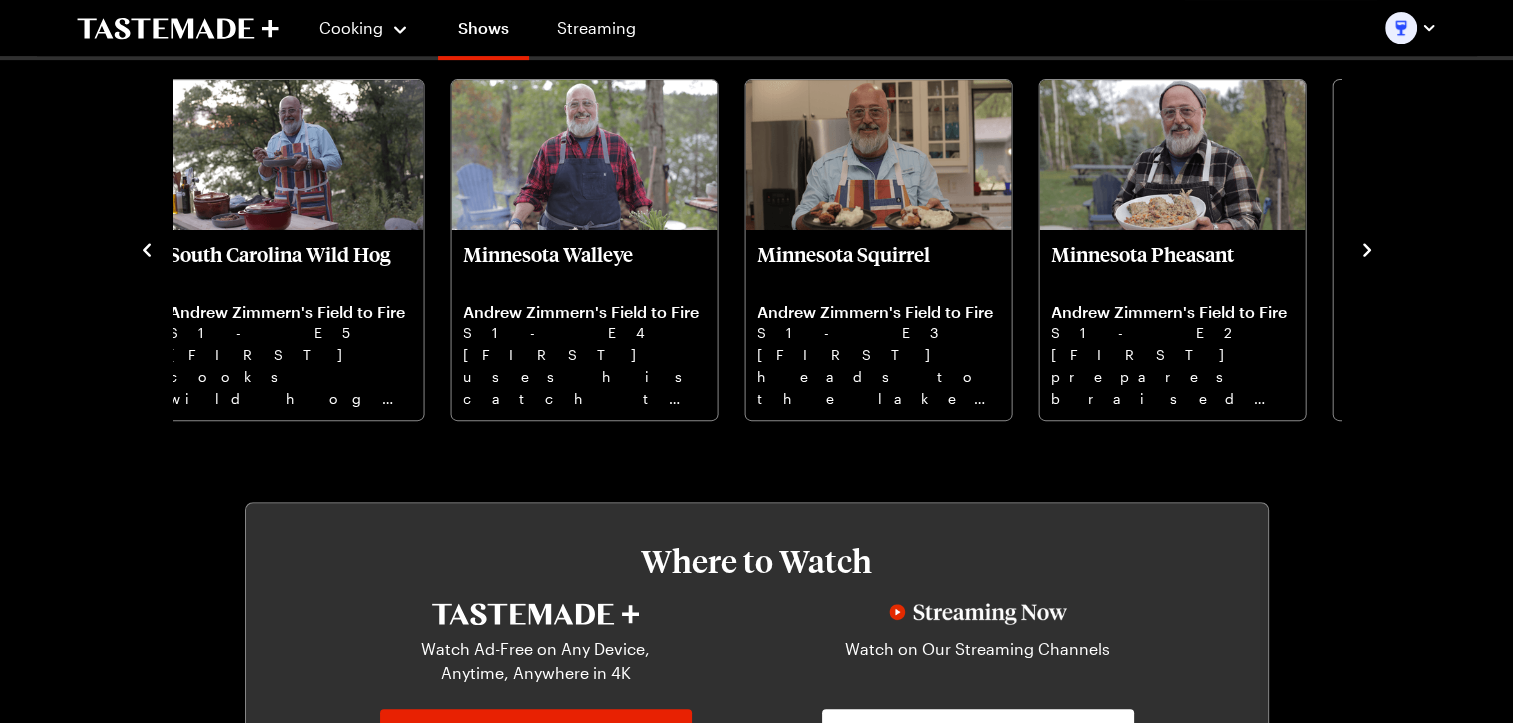 click 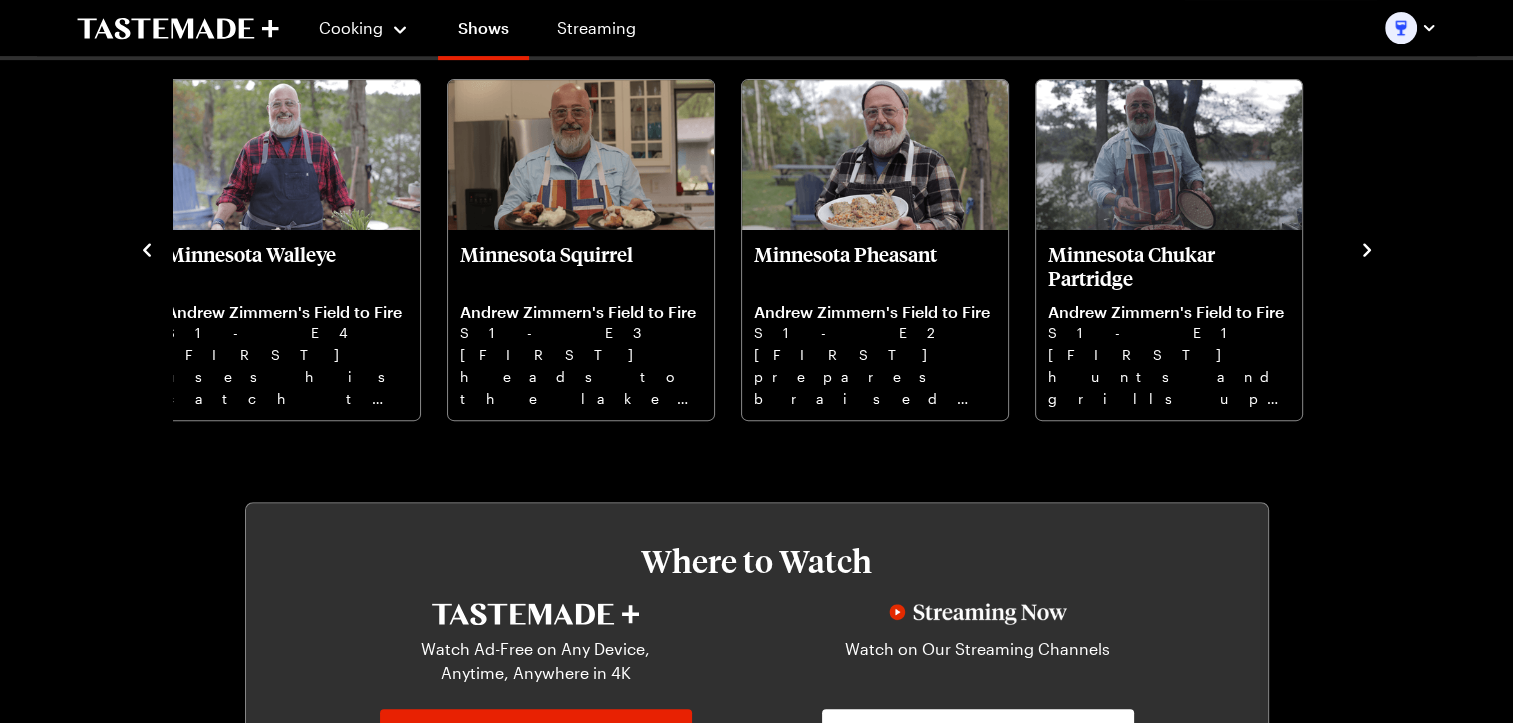 click 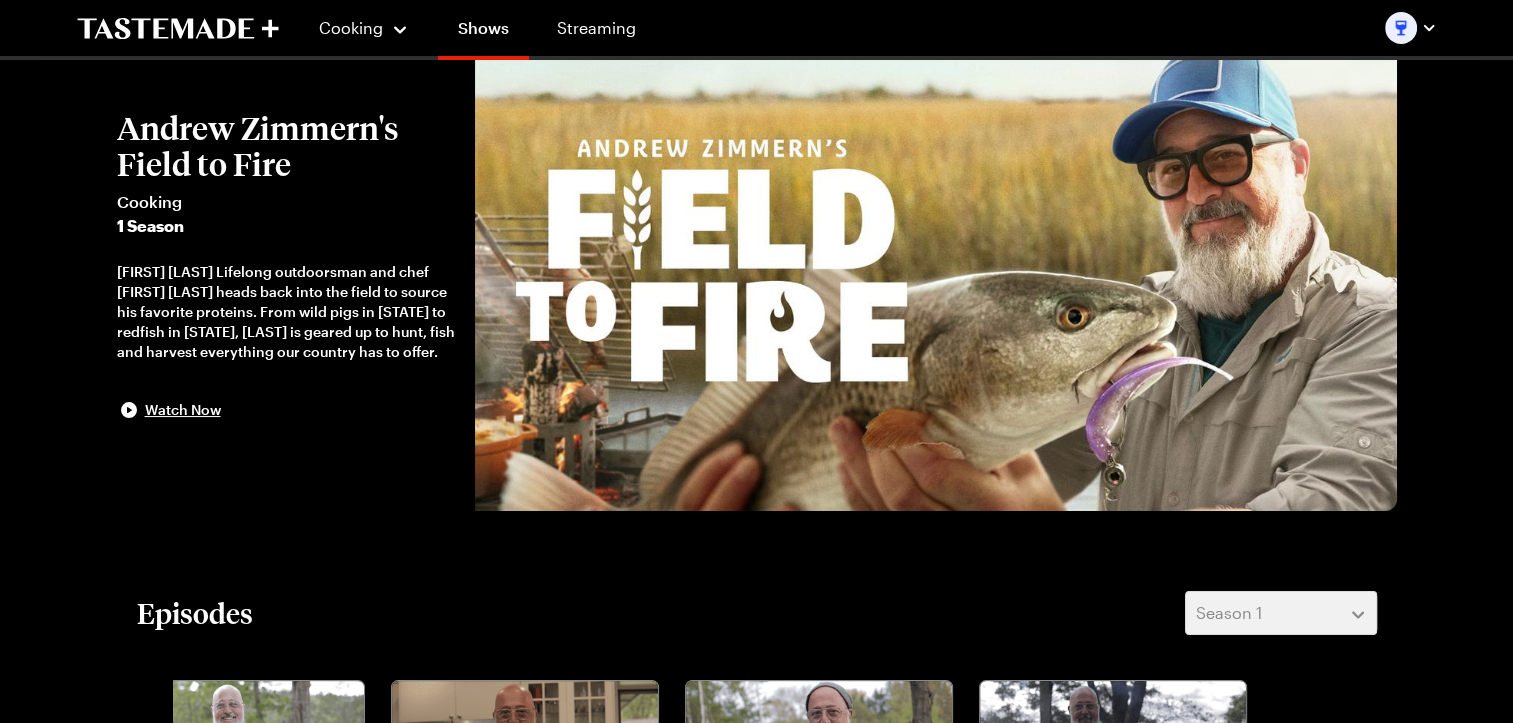 scroll, scrollTop: 200, scrollLeft: 0, axis: vertical 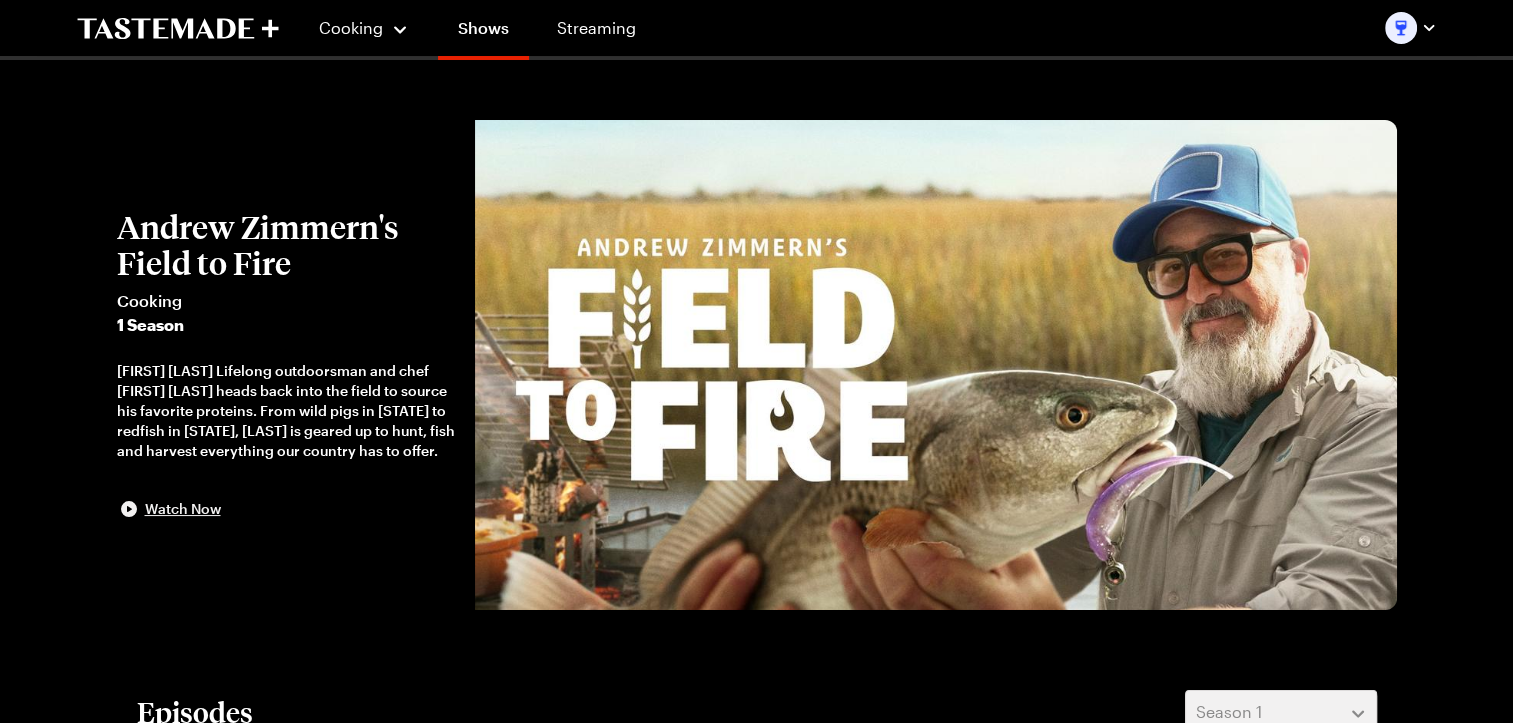 click on "Watch Now" at bounding box center [183, 509] 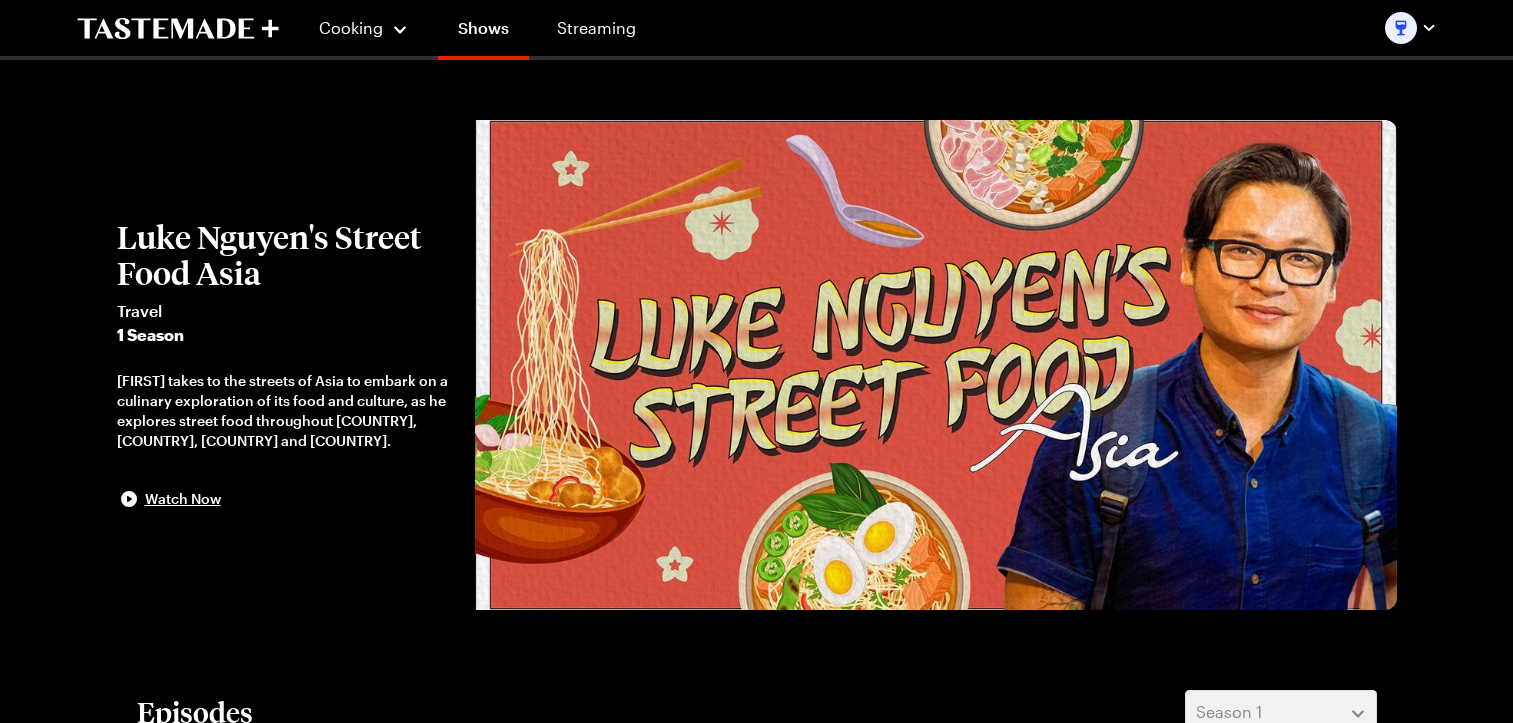 scroll, scrollTop: 0, scrollLeft: 0, axis: both 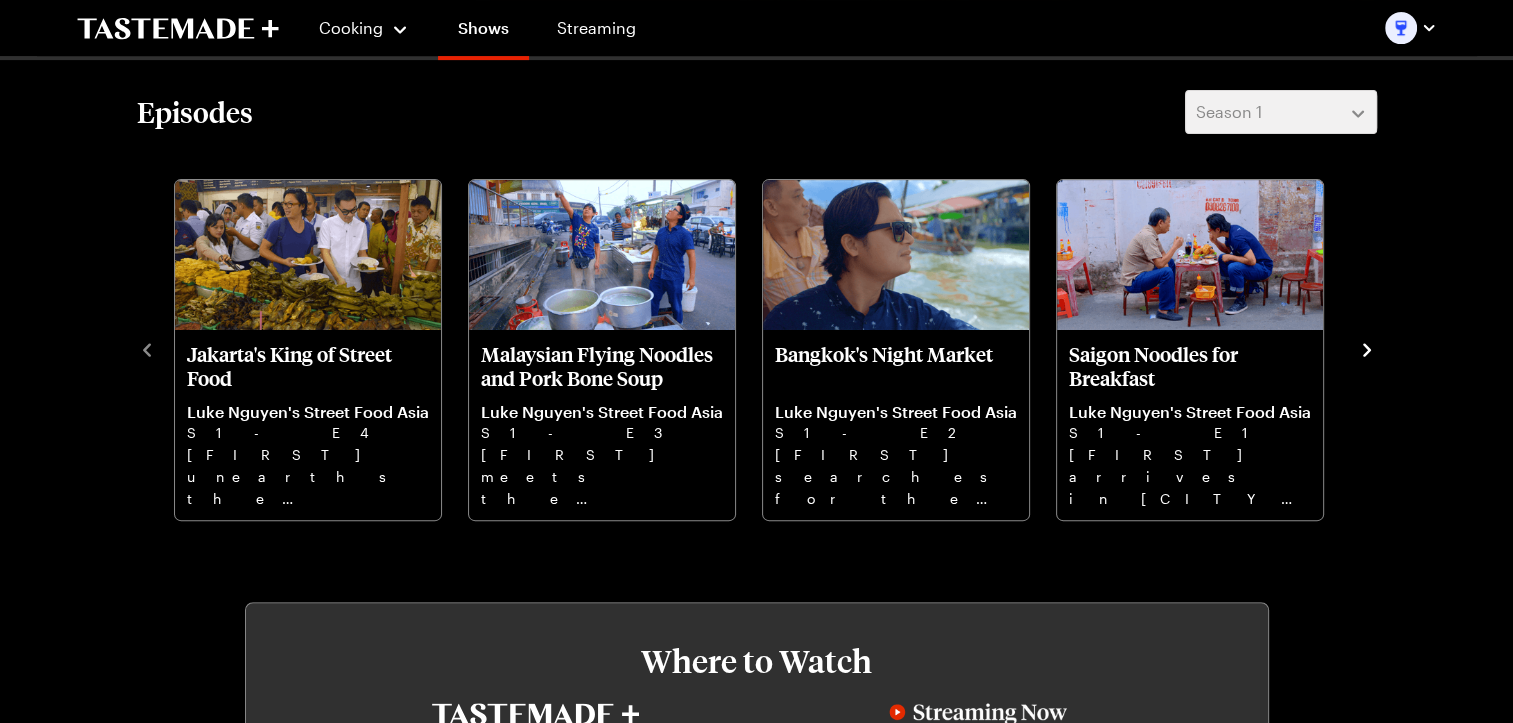 click 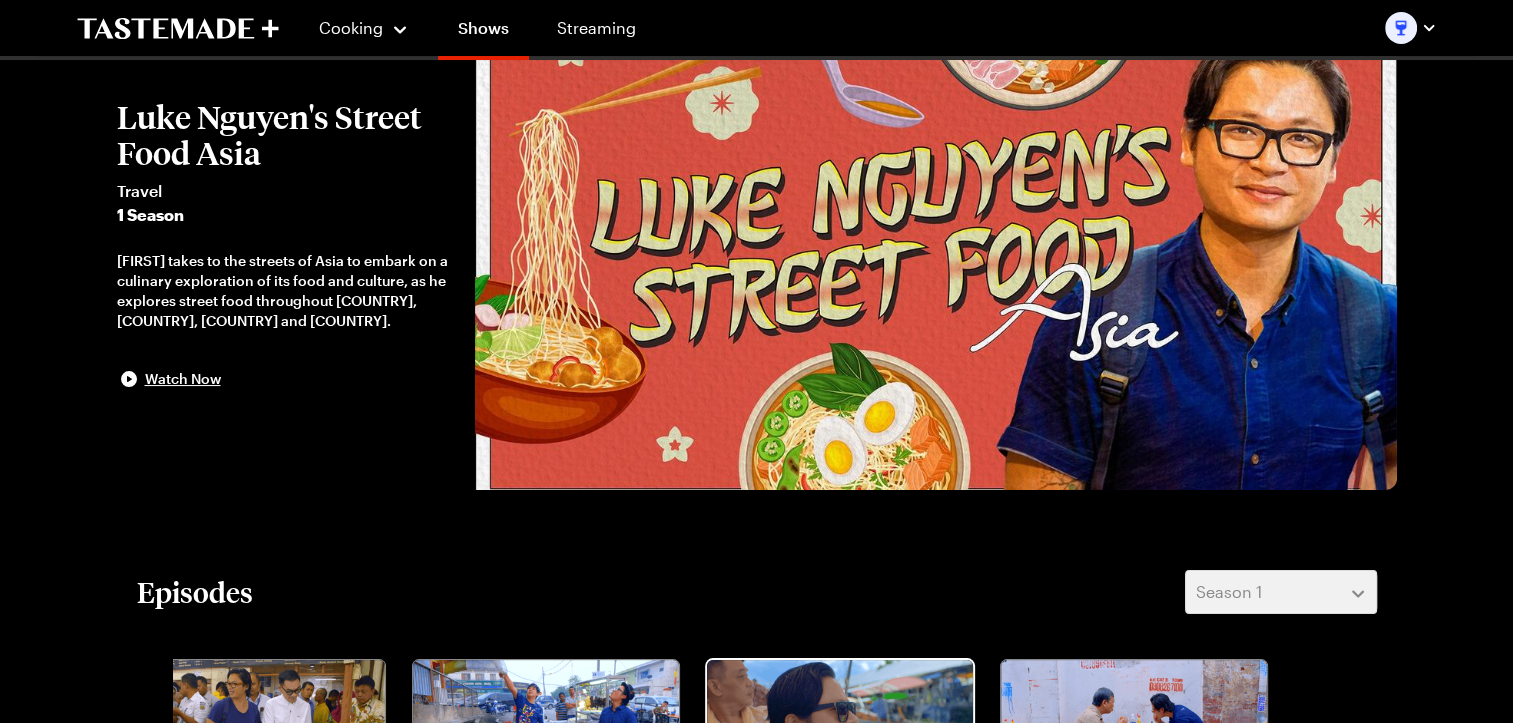 scroll, scrollTop: 400, scrollLeft: 0, axis: vertical 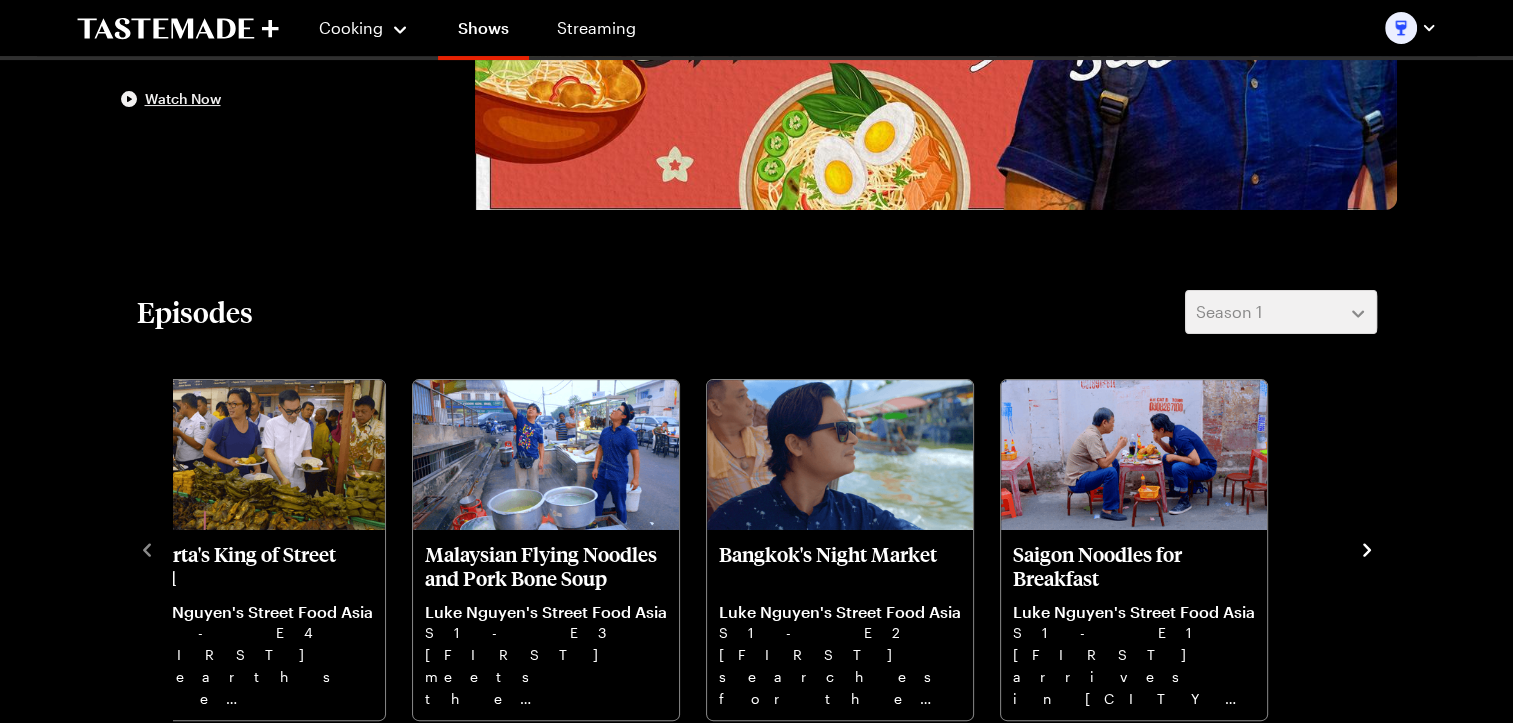 click on "Watch Now" at bounding box center [183, 99] 